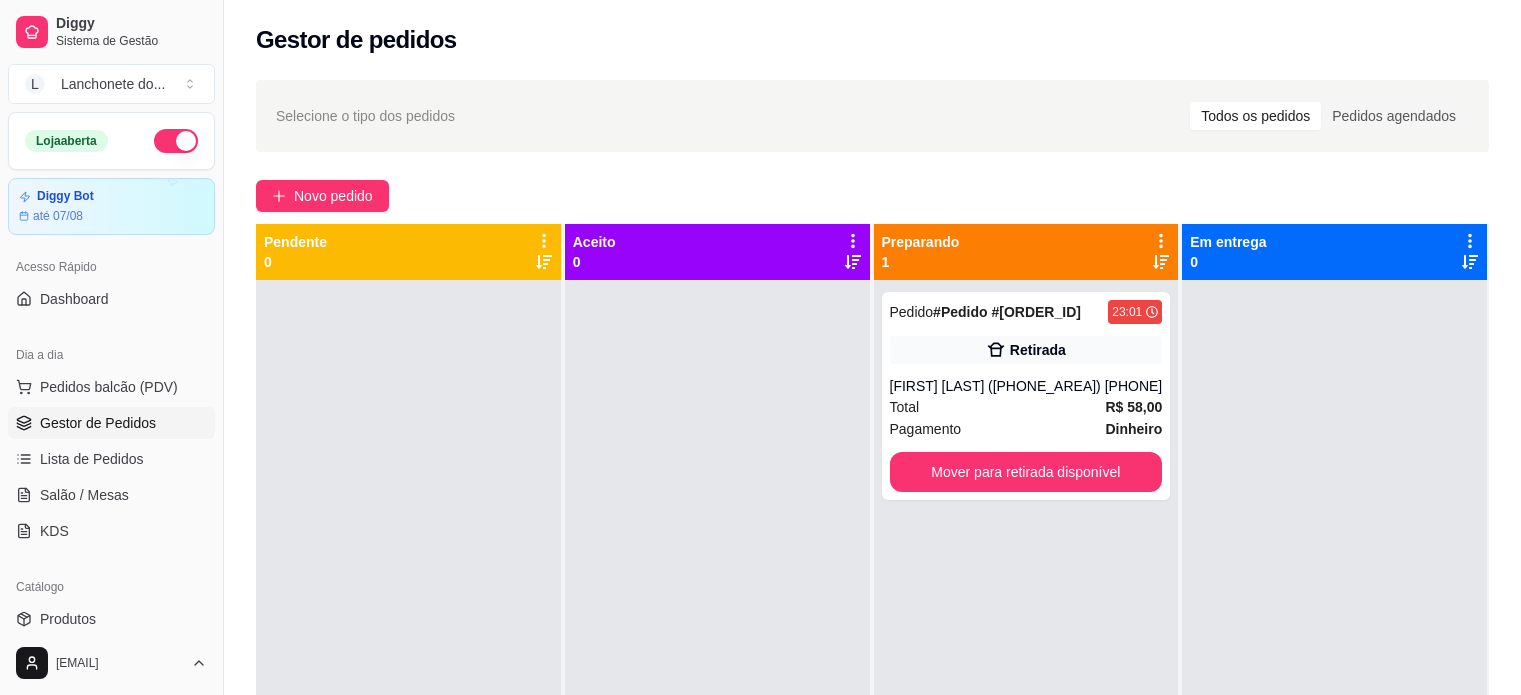 scroll, scrollTop: 304, scrollLeft: 0, axis: vertical 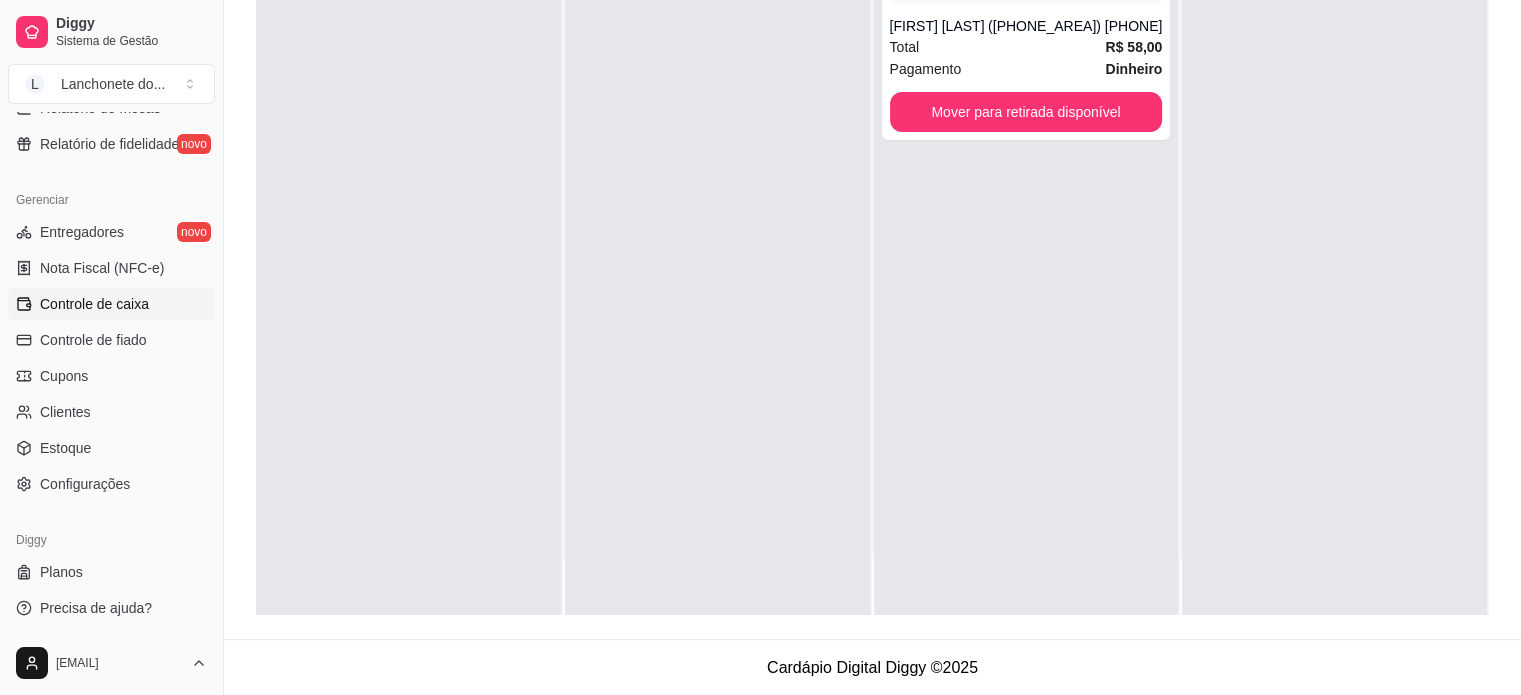 click on "Controle de caixa" at bounding box center [94, 304] 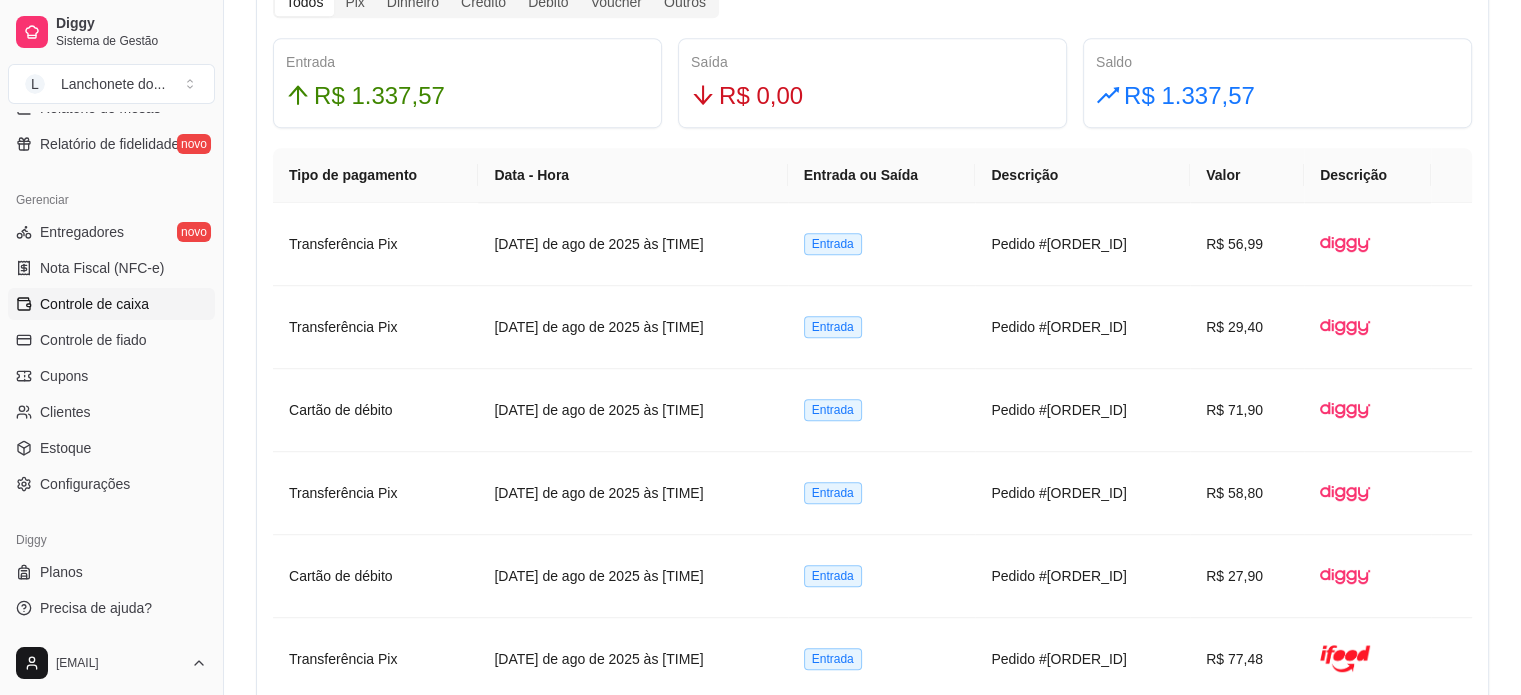 scroll, scrollTop: 608, scrollLeft: 0, axis: vertical 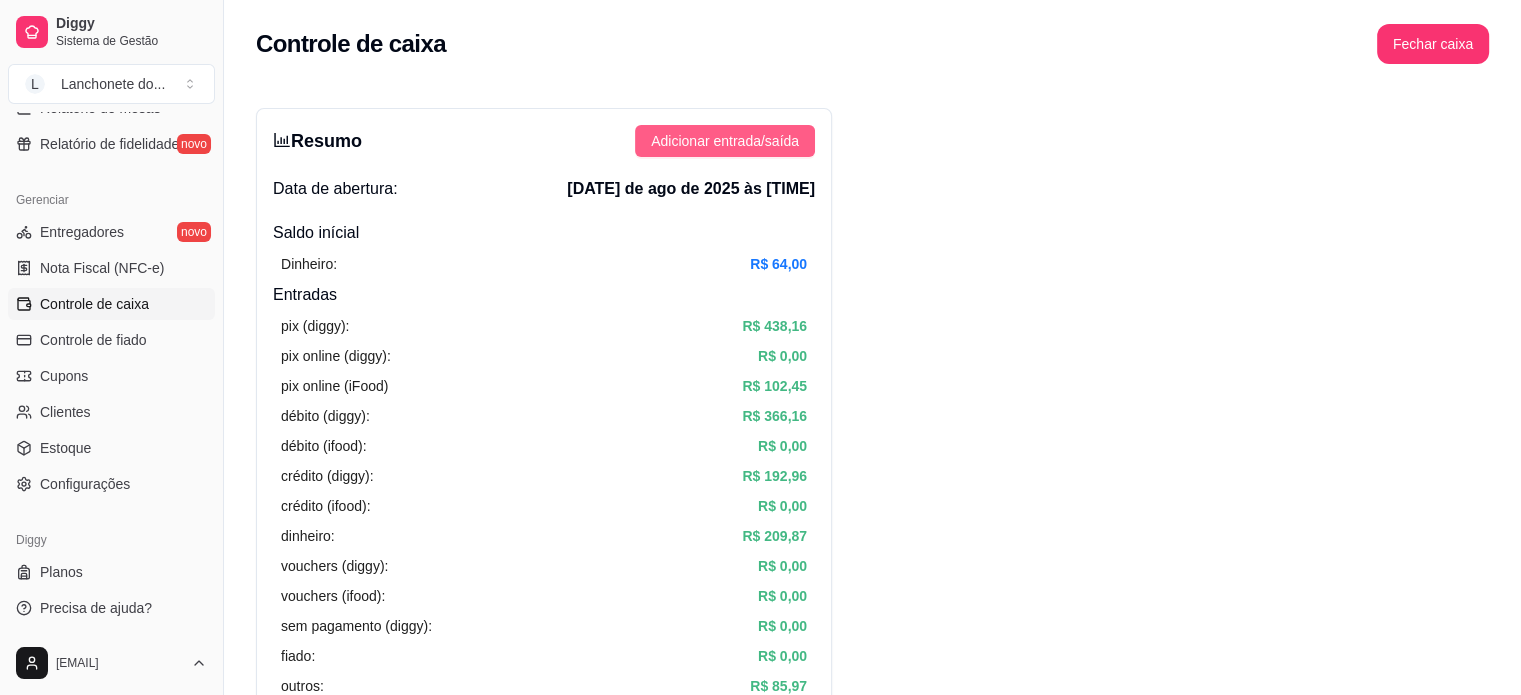 click on "Adicionar entrada/saída" at bounding box center (725, 141) 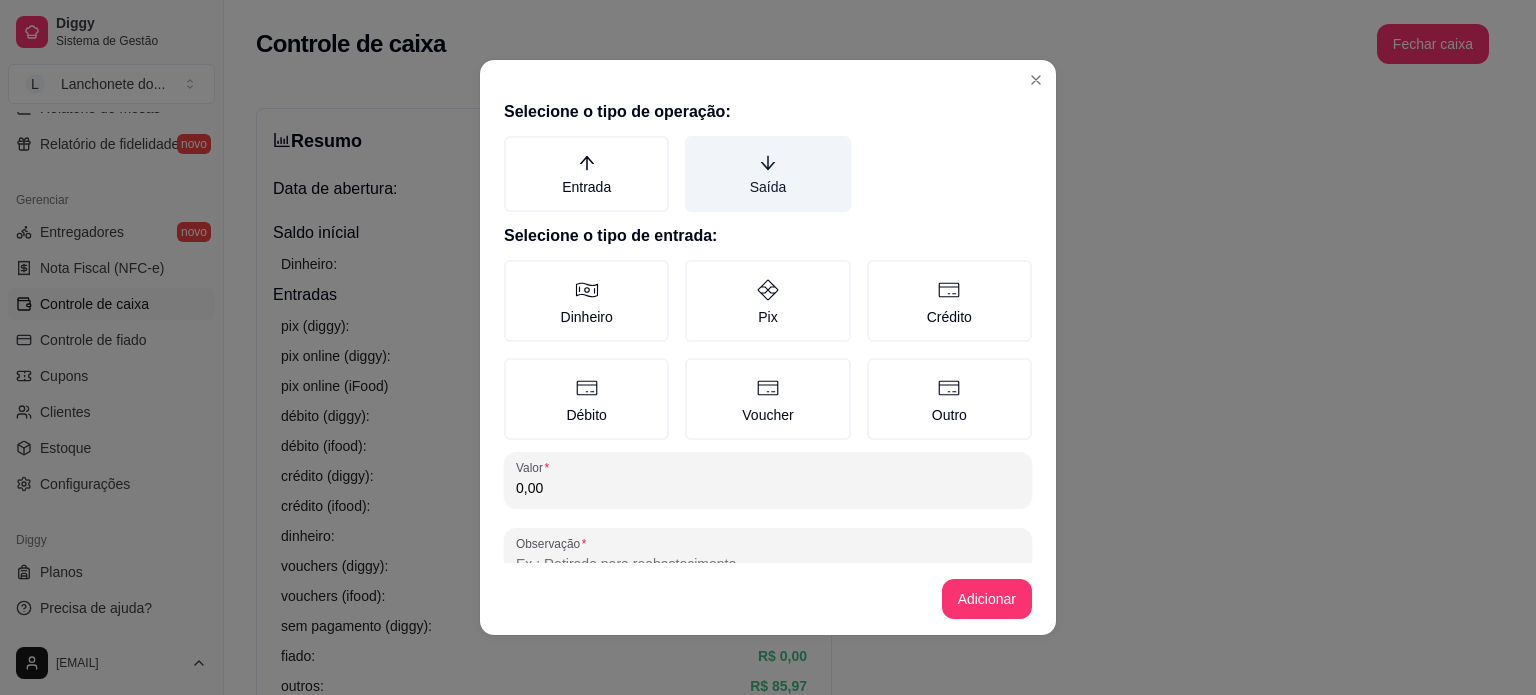 click on "Saída" at bounding box center [767, 174] 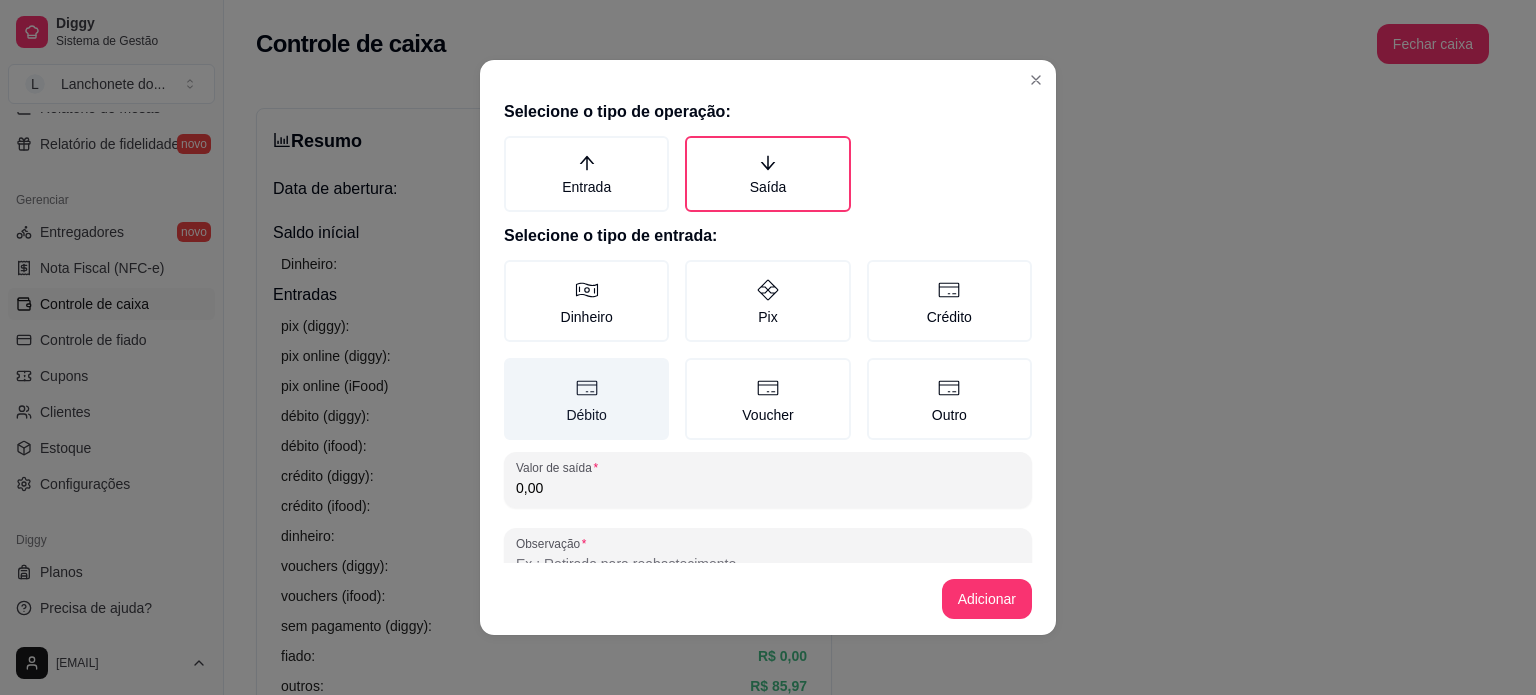 drag, startPoint x: 597, startPoint y: 295, endPoint x: 626, endPoint y: 361, distance: 72.09022 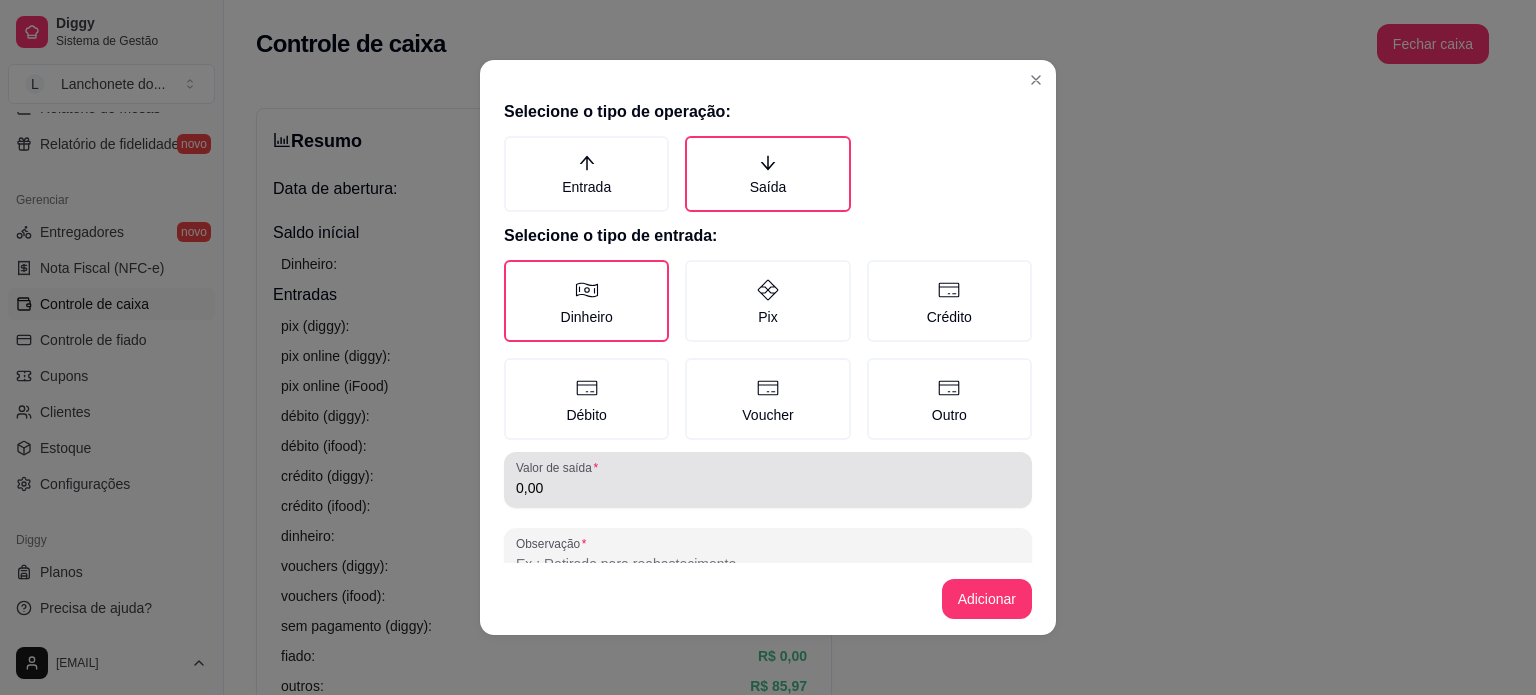 click on "0,00" at bounding box center (768, 480) 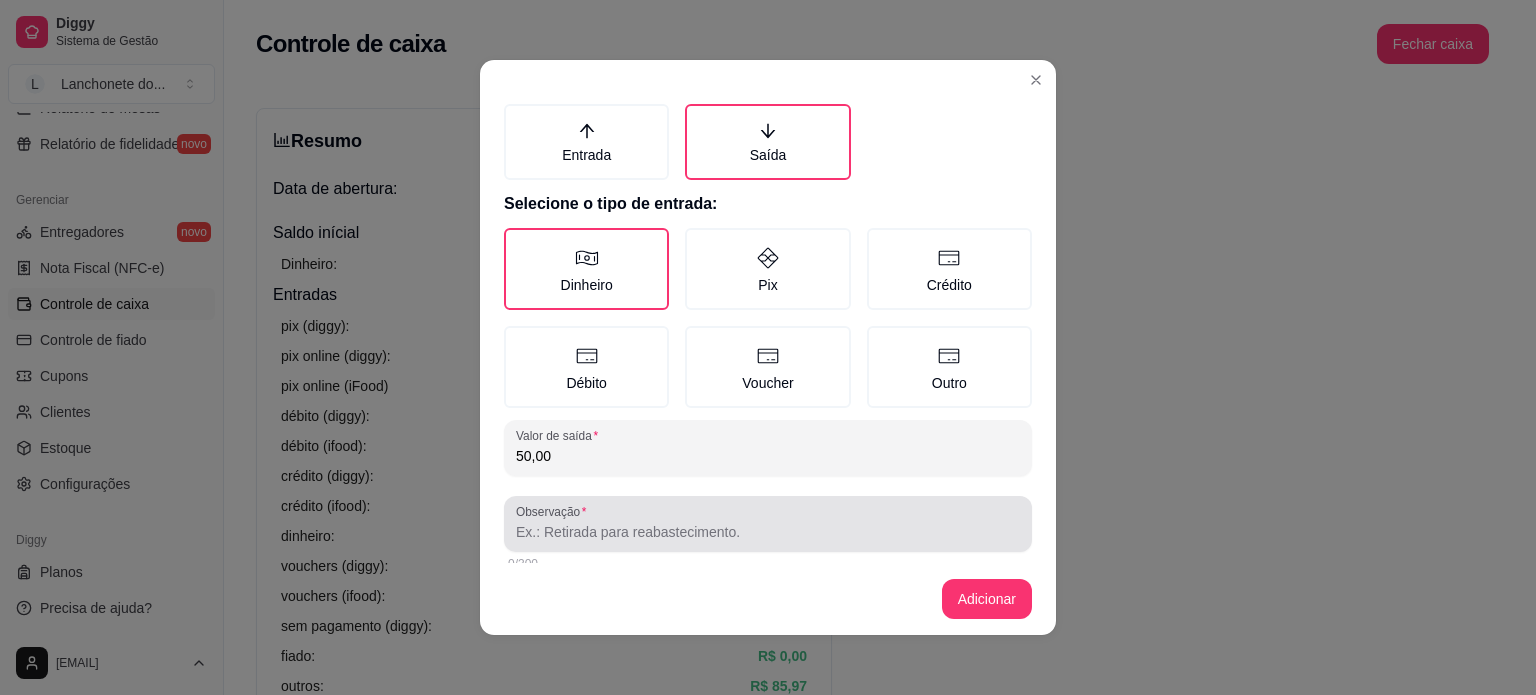 scroll, scrollTop: 50, scrollLeft: 0, axis: vertical 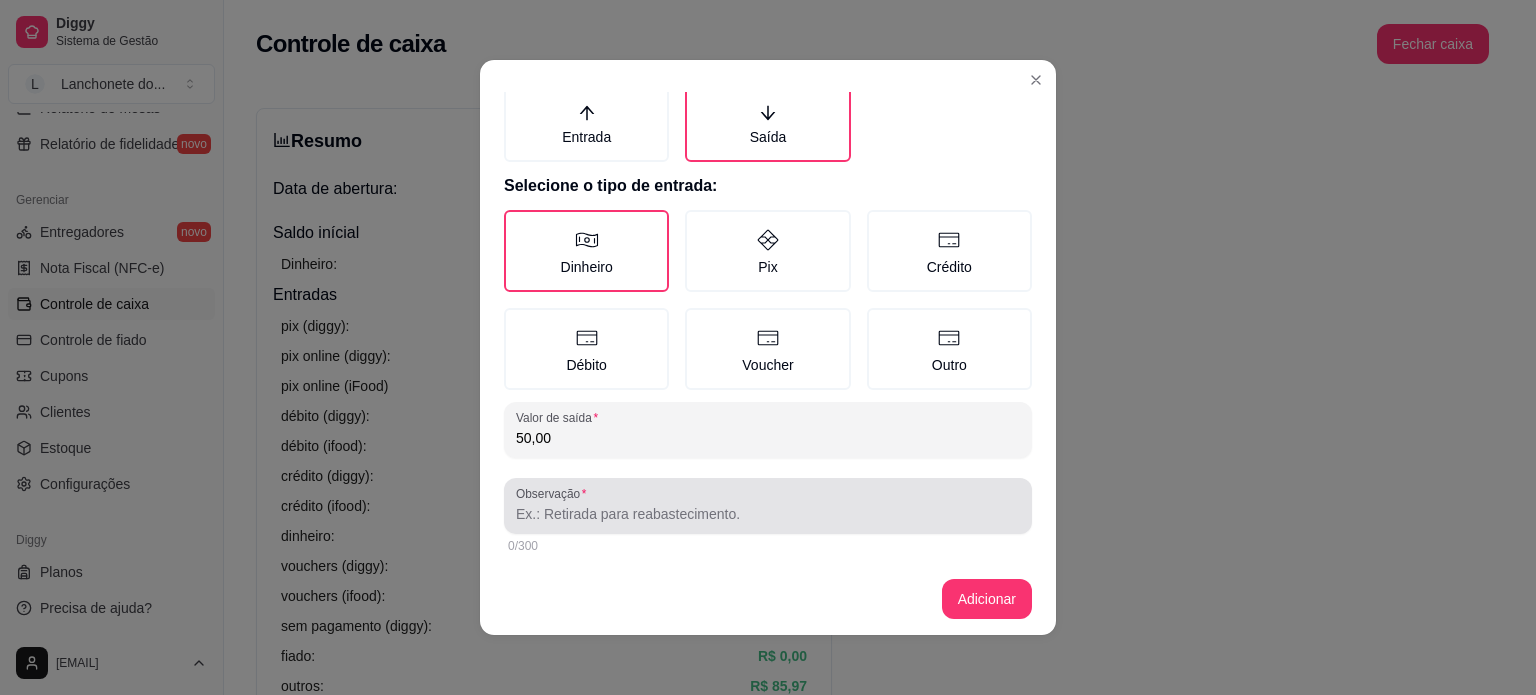 type on "50,00" 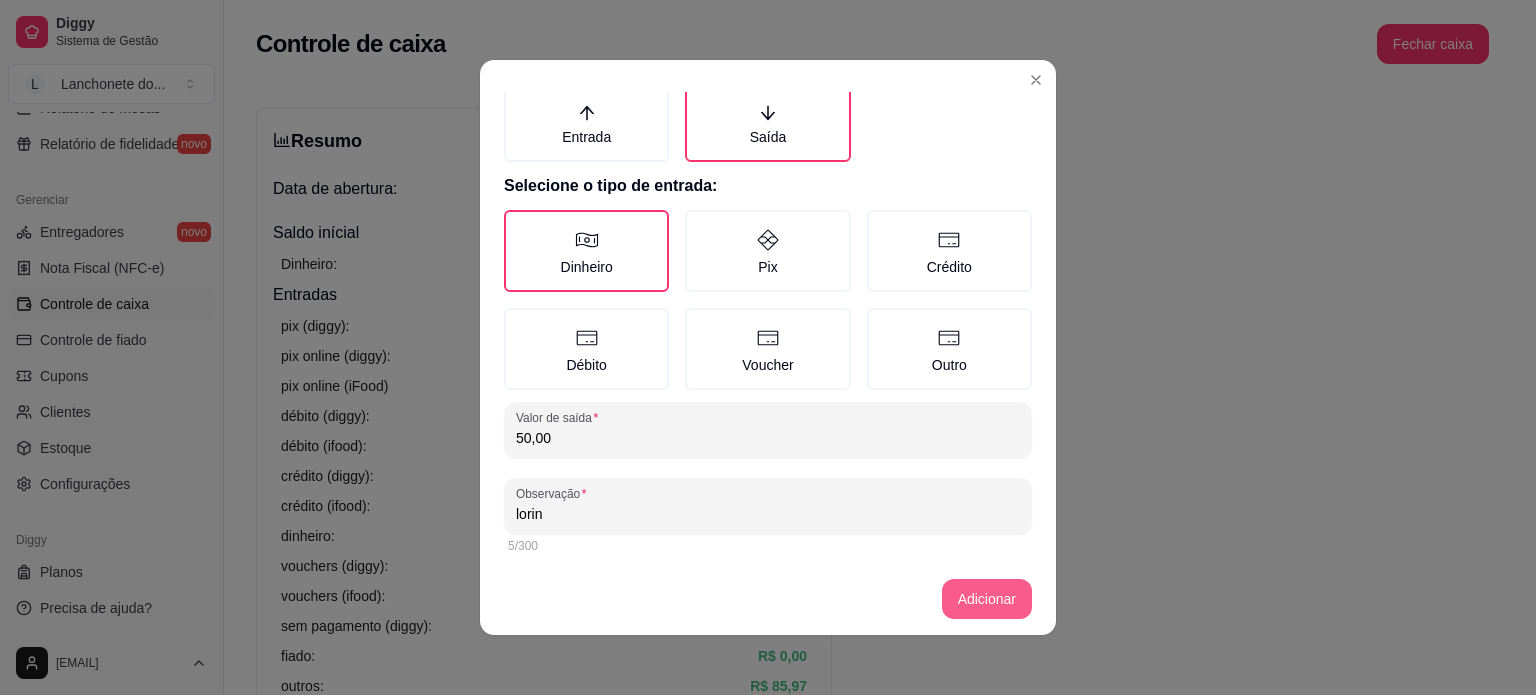 type on "lorin" 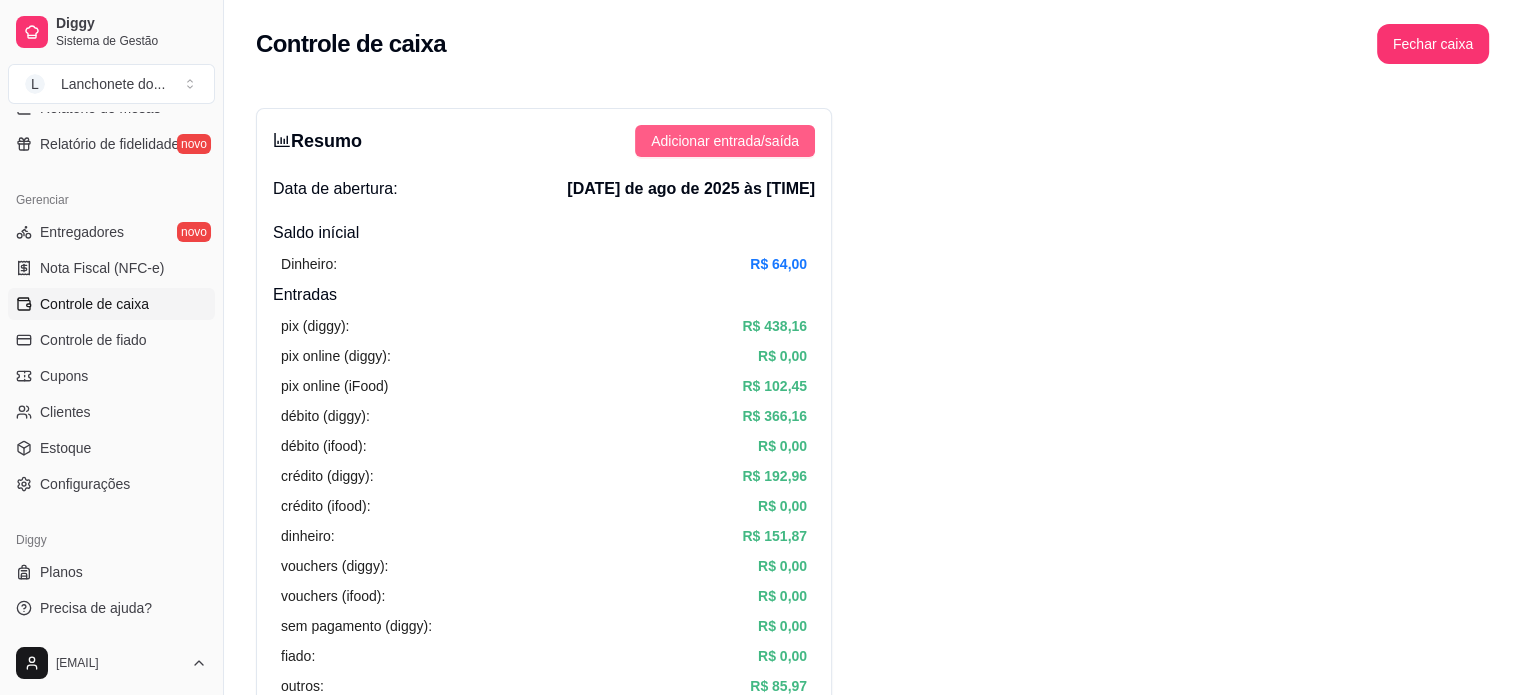 click on "Adicionar entrada/saída" at bounding box center (725, 141) 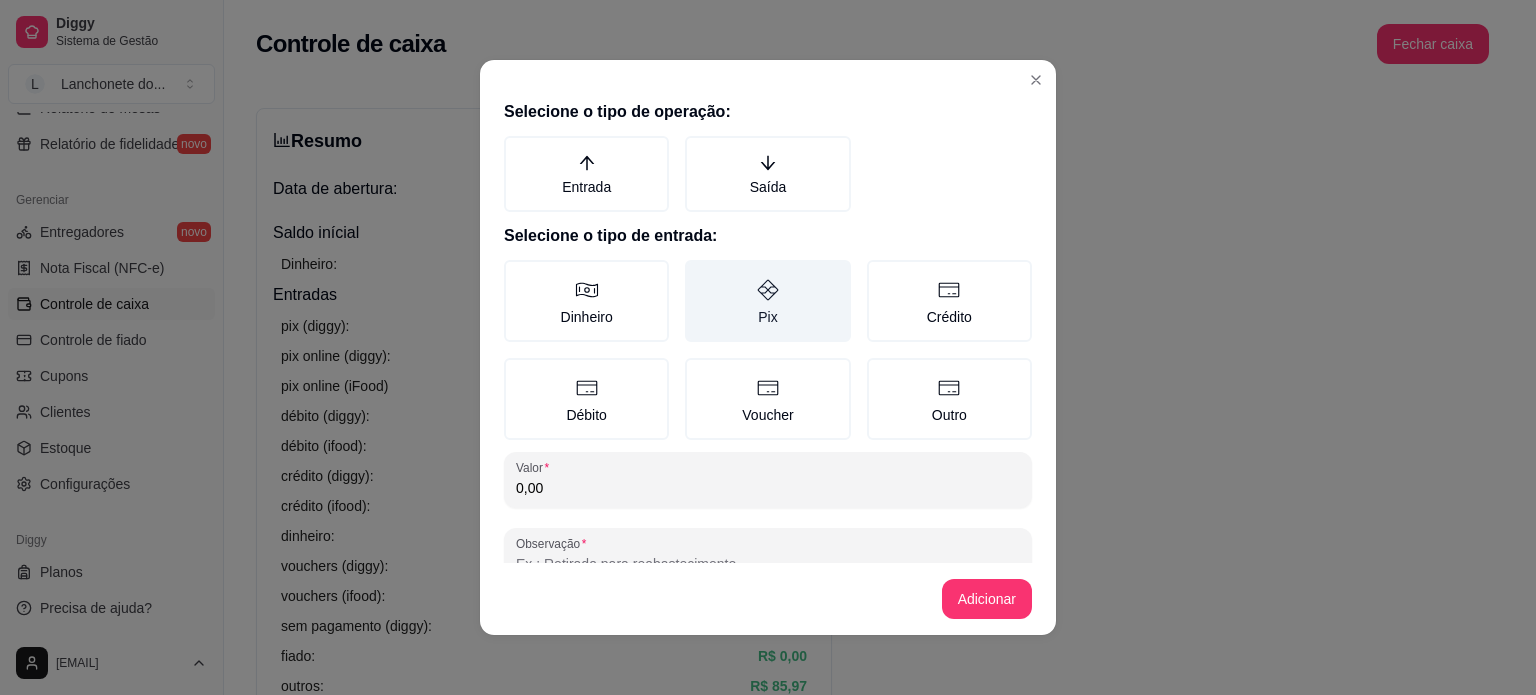 click 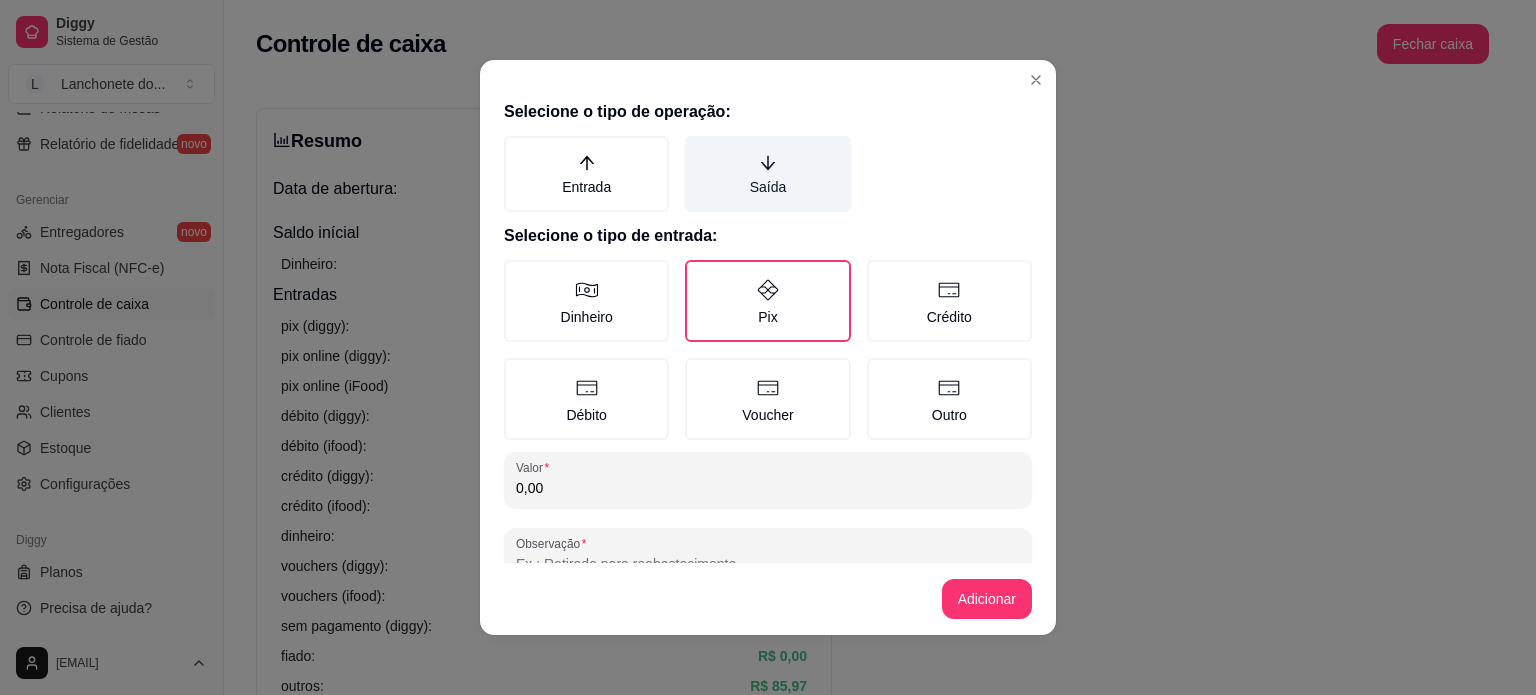 click on "Saída" at bounding box center (767, 174) 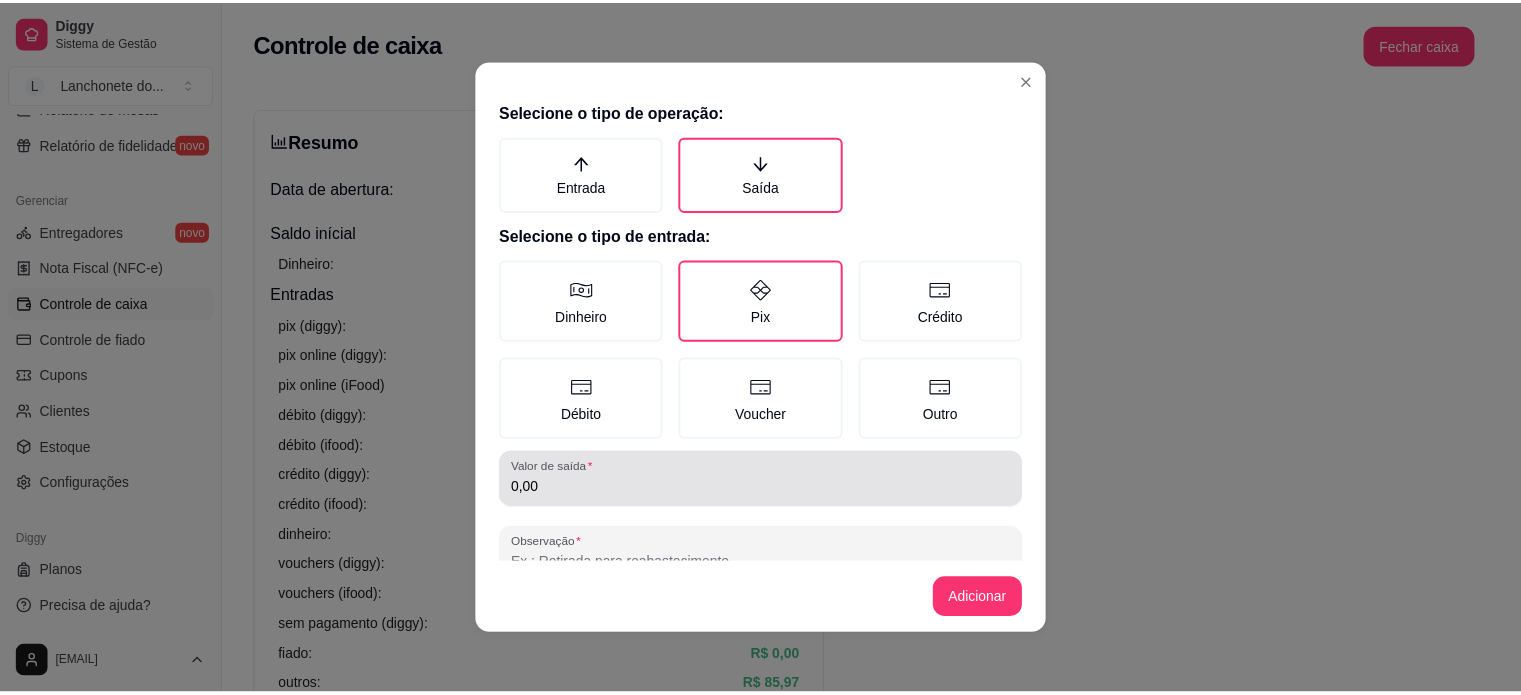 scroll, scrollTop: 50, scrollLeft: 0, axis: vertical 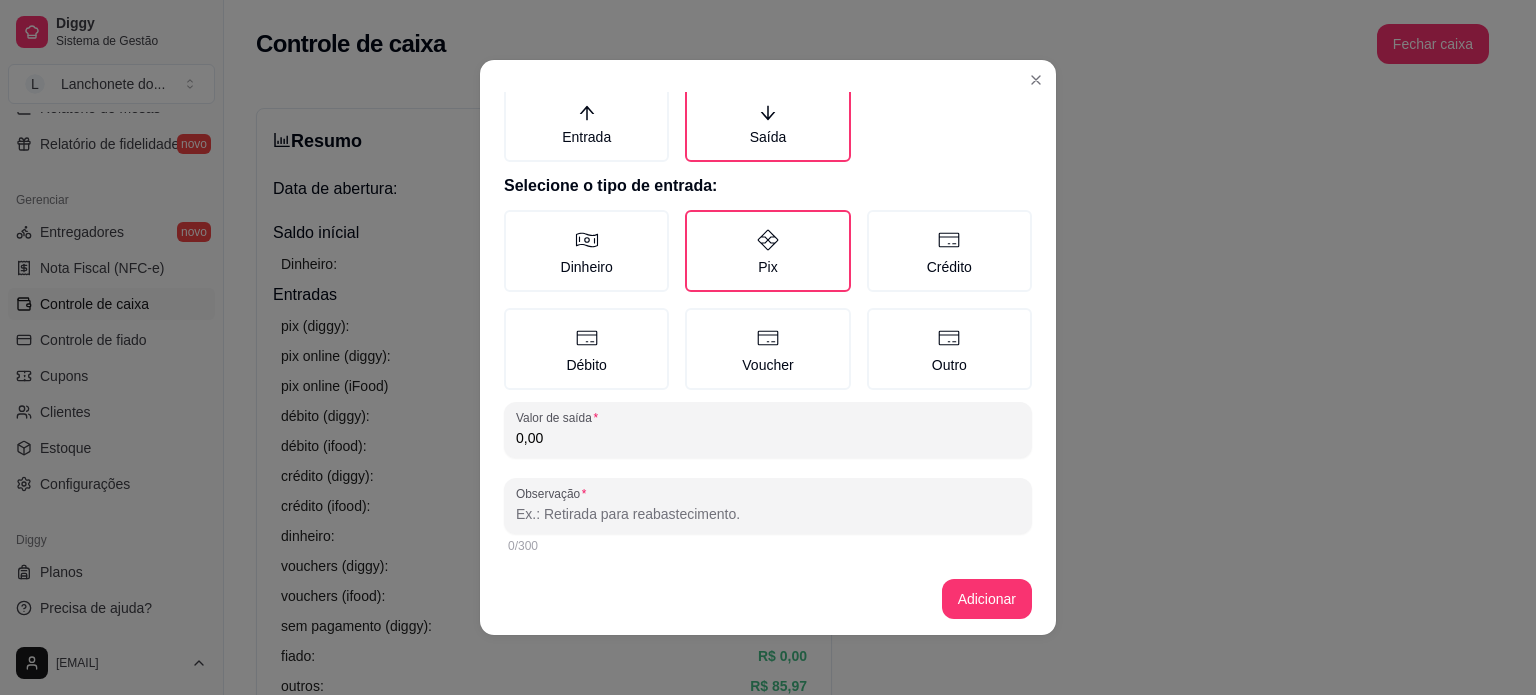 click on "0,00" at bounding box center [768, 438] 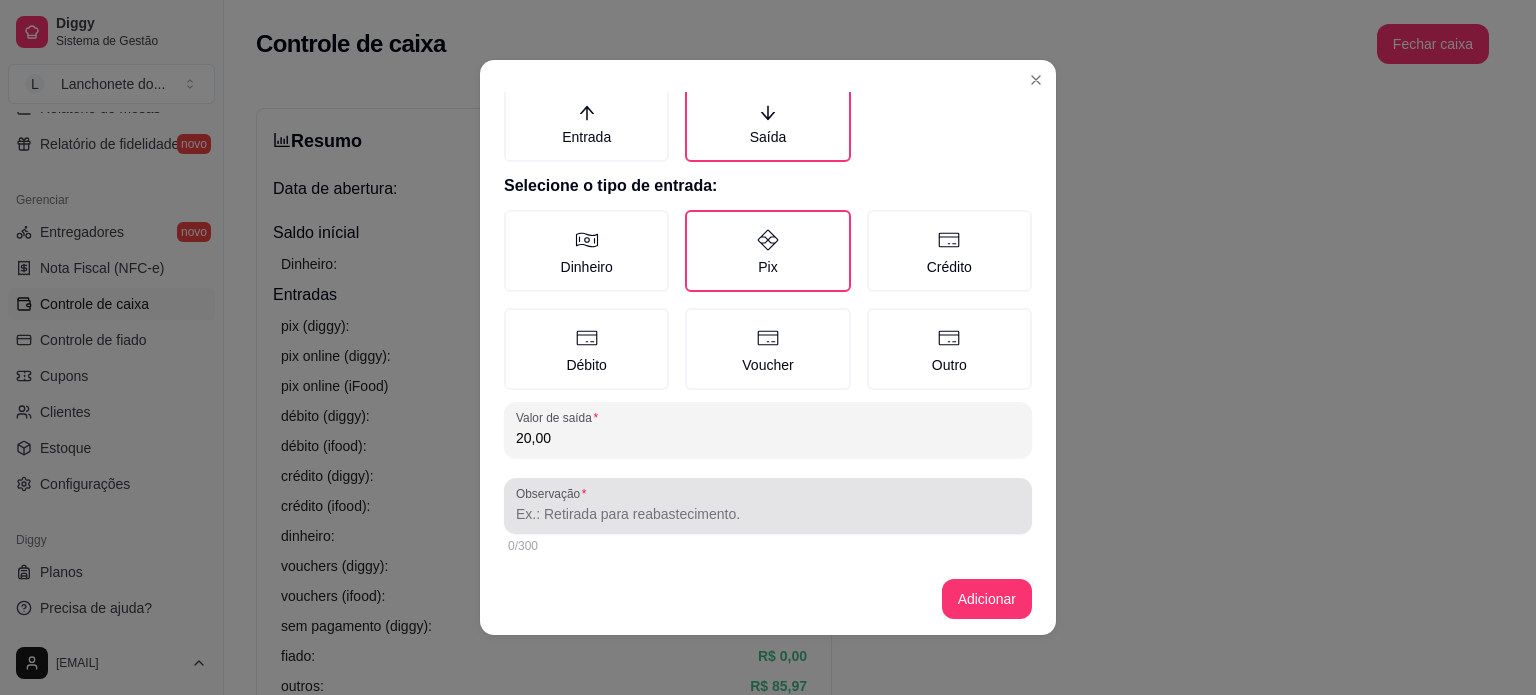 type on "20,00" 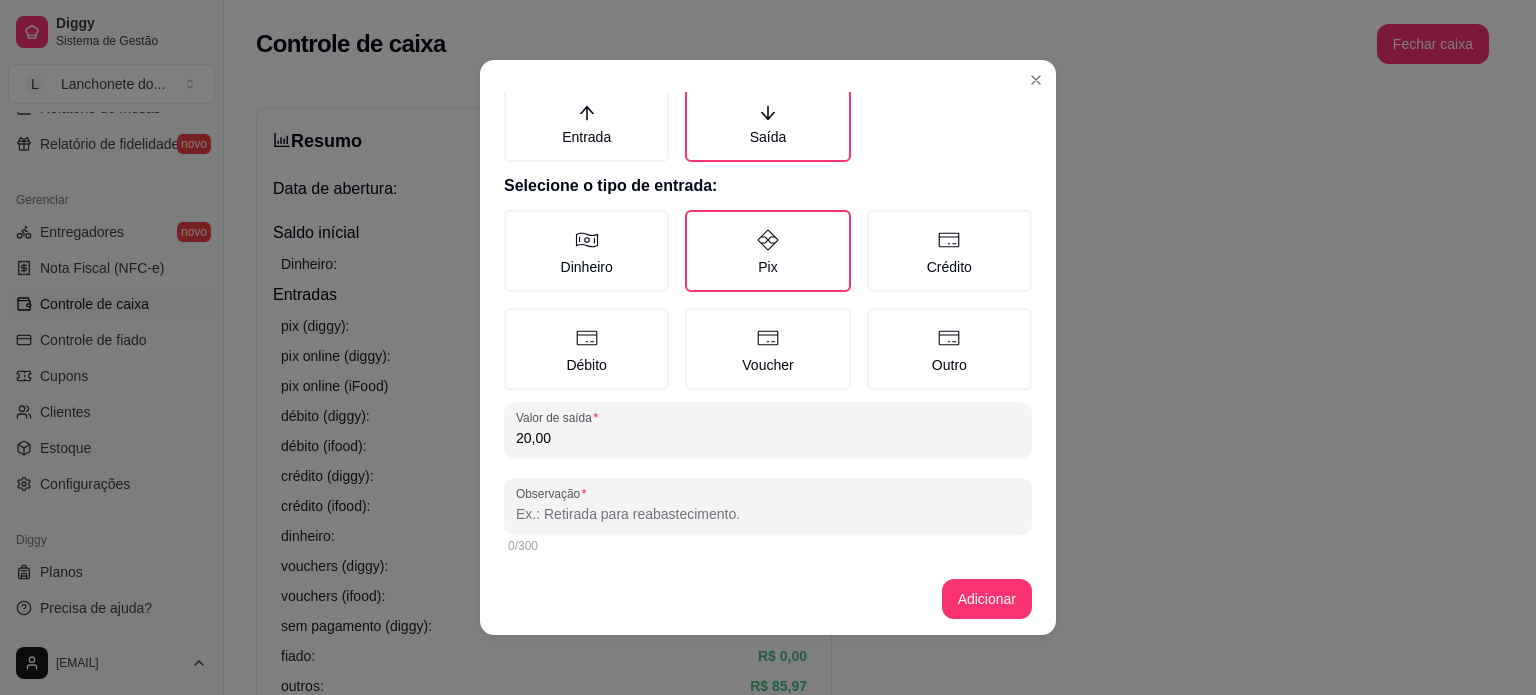click on "Observação" at bounding box center (768, 514) 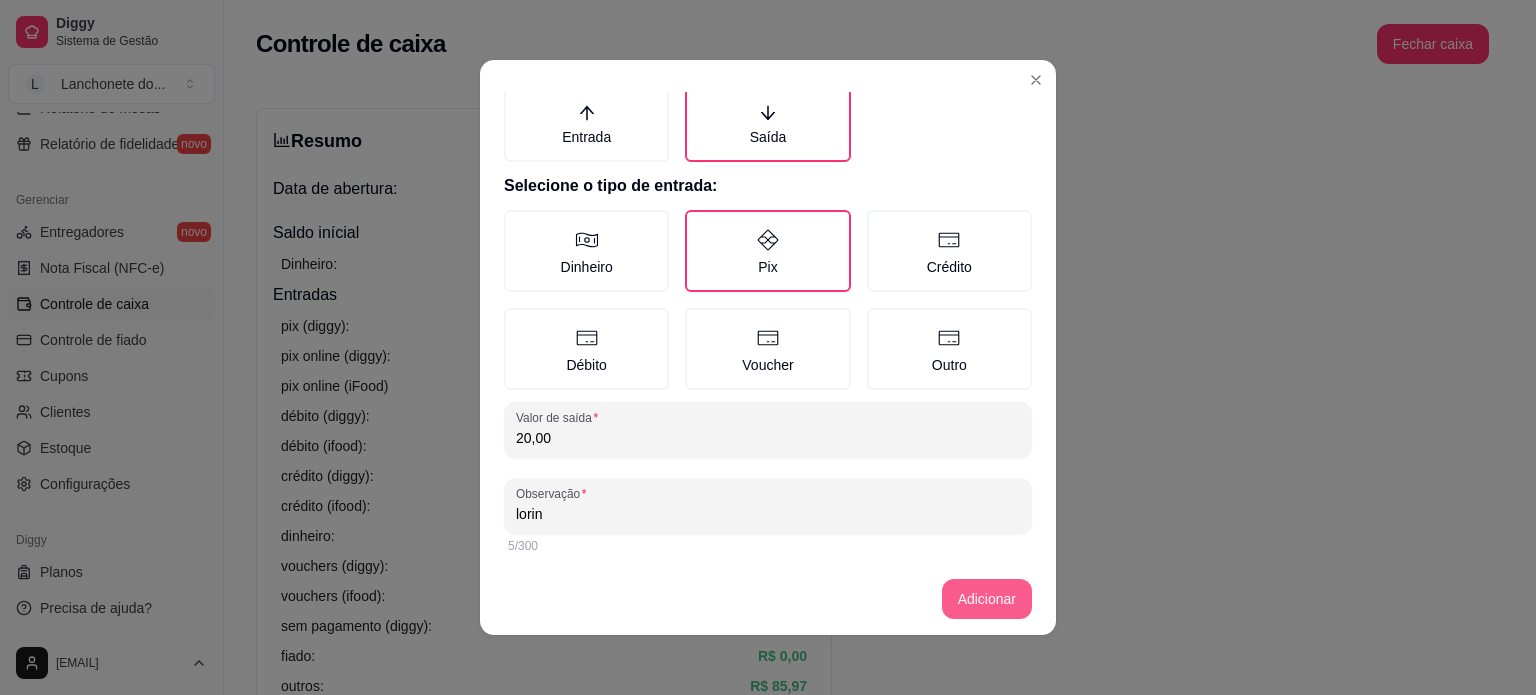 type on "lorin" 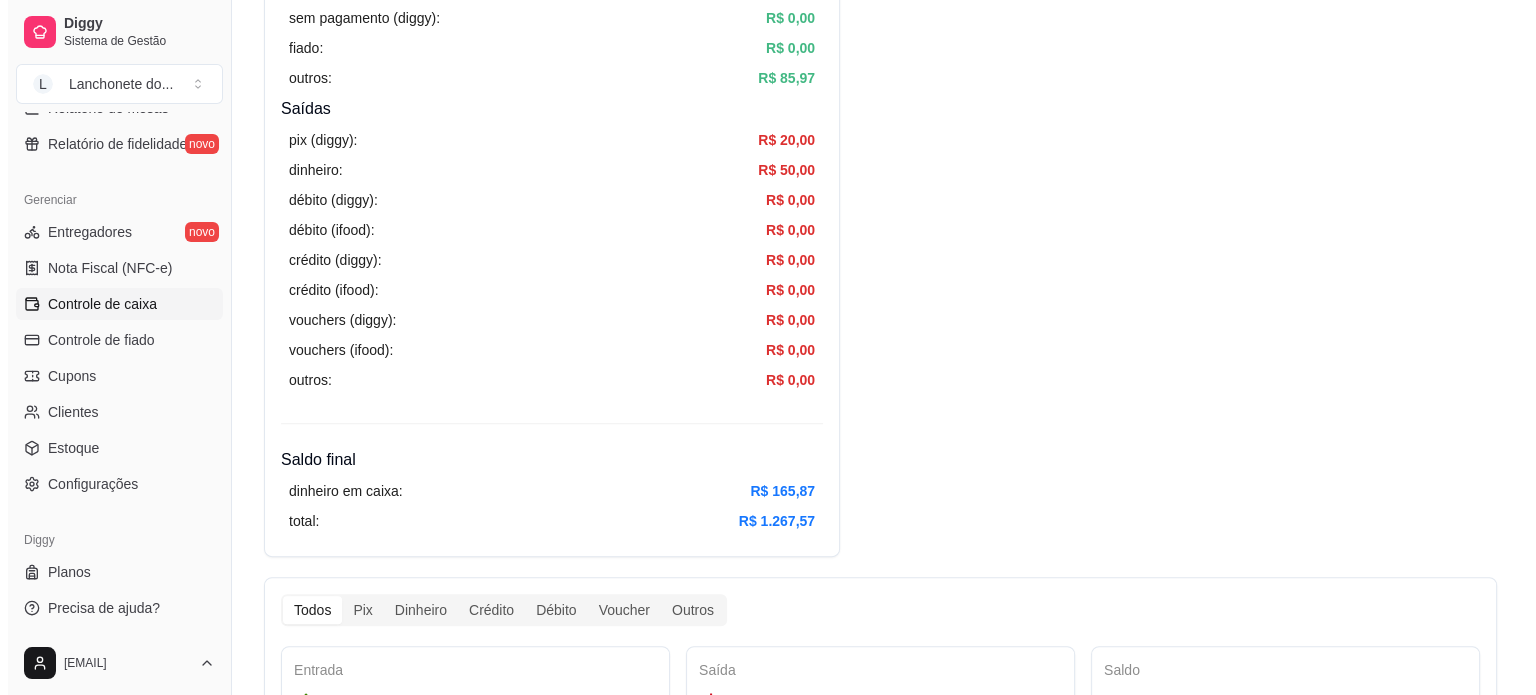 scroll, scrollTop: 0, scrollLeft: 0, axis: both 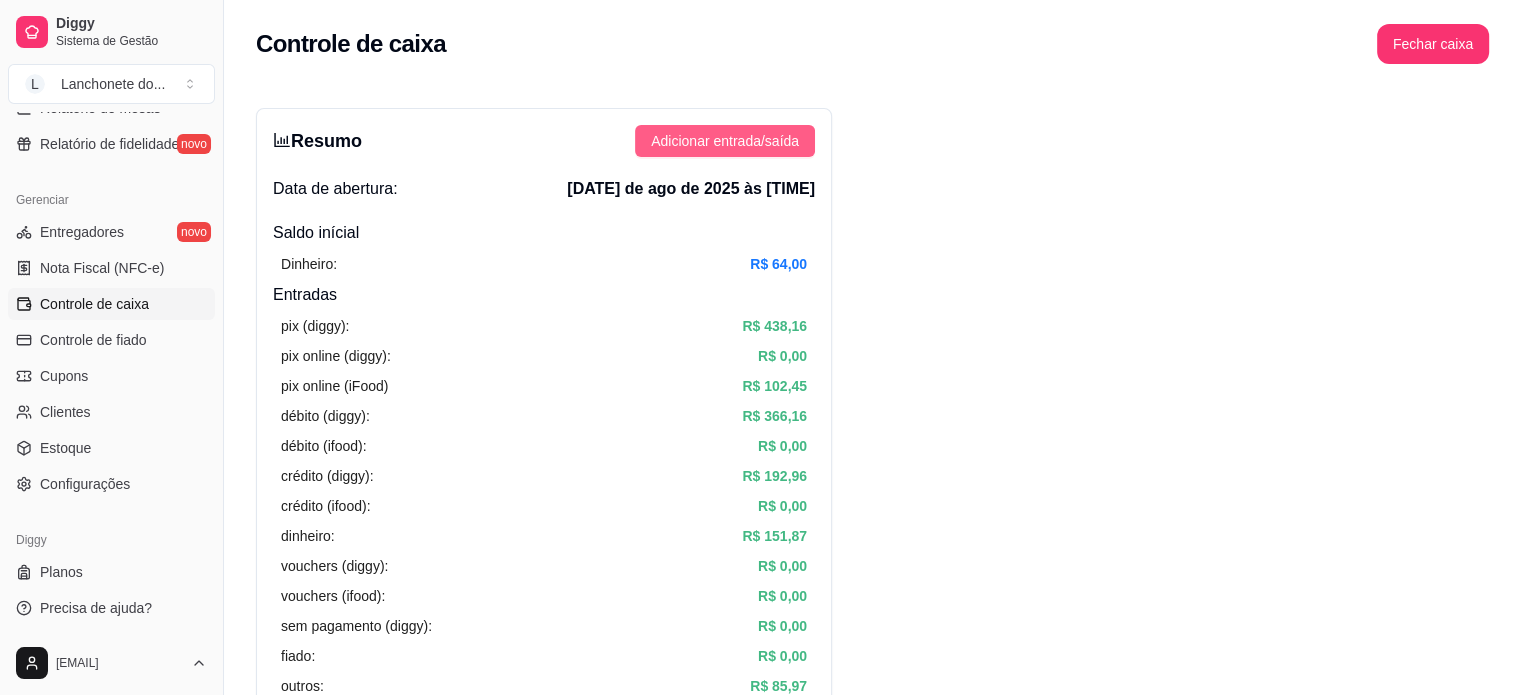 click on "Adicionar entrada/saída" at bounding box center (725, 141) 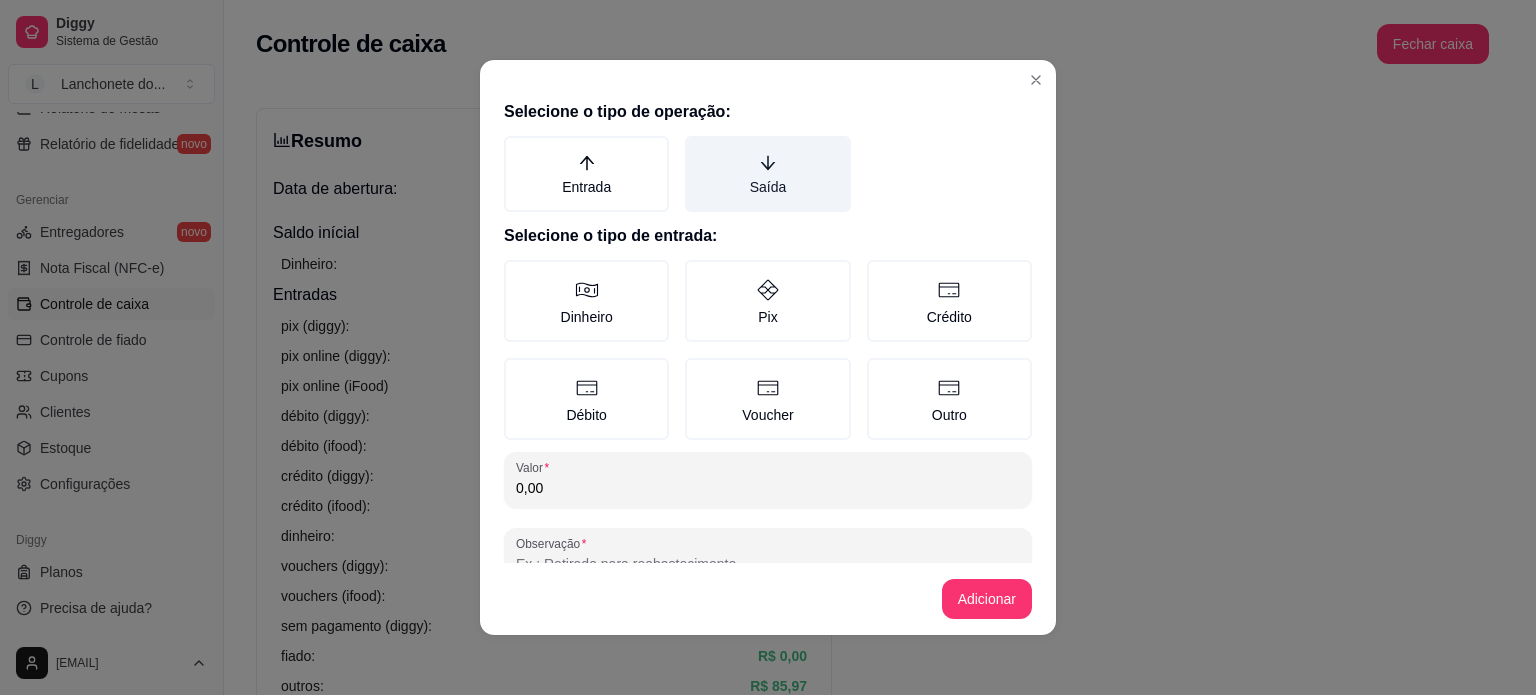 click on "Saída" at bounding box center [767, 174] 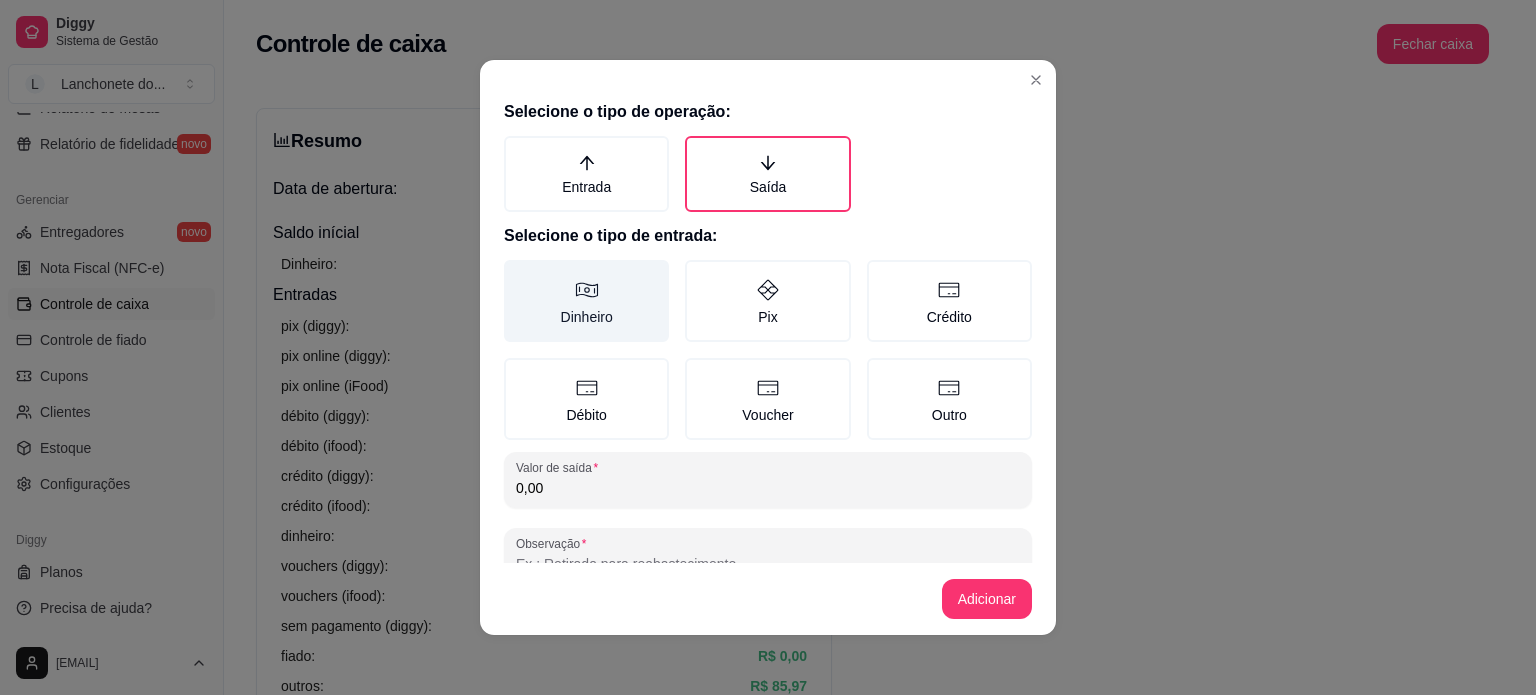 click on "Dinheiro" at bounding box center (586, 301) 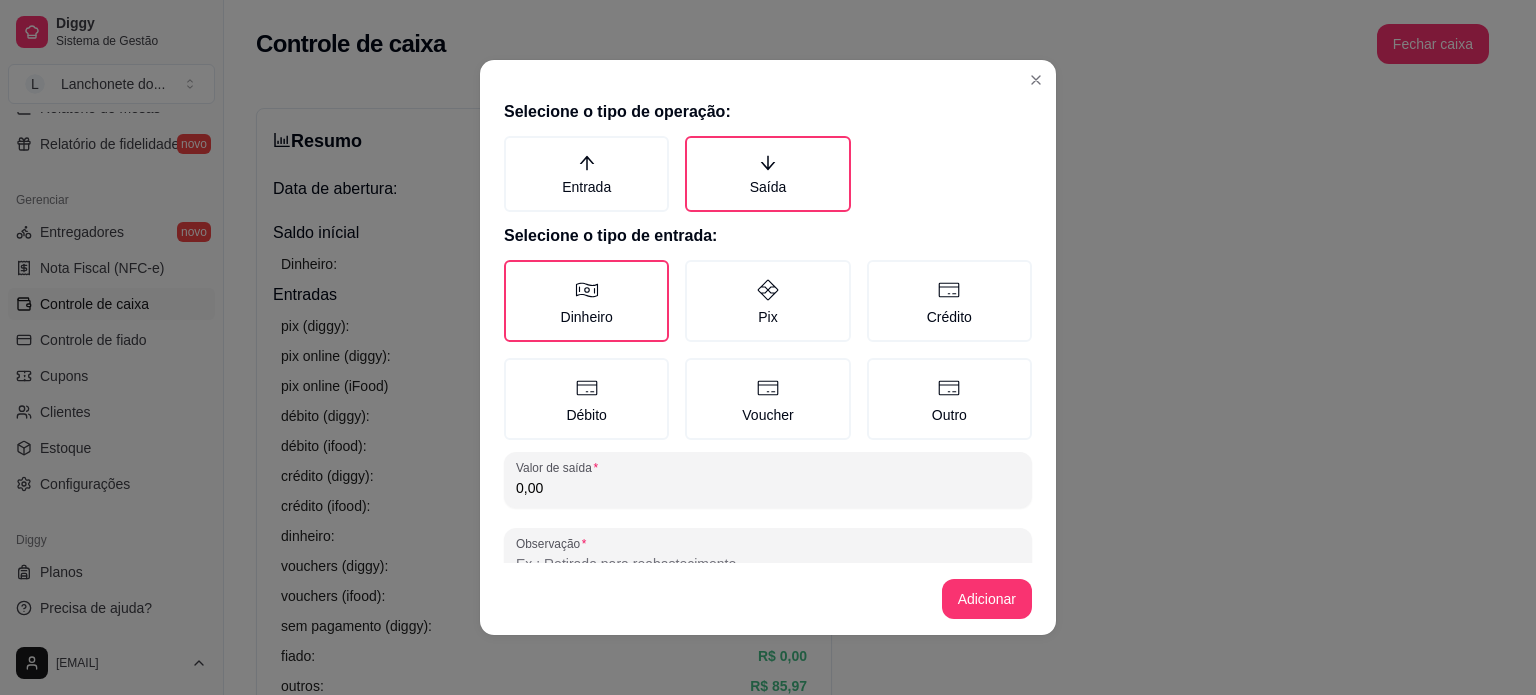 click on "0,00" at bounding box center [768, 488] 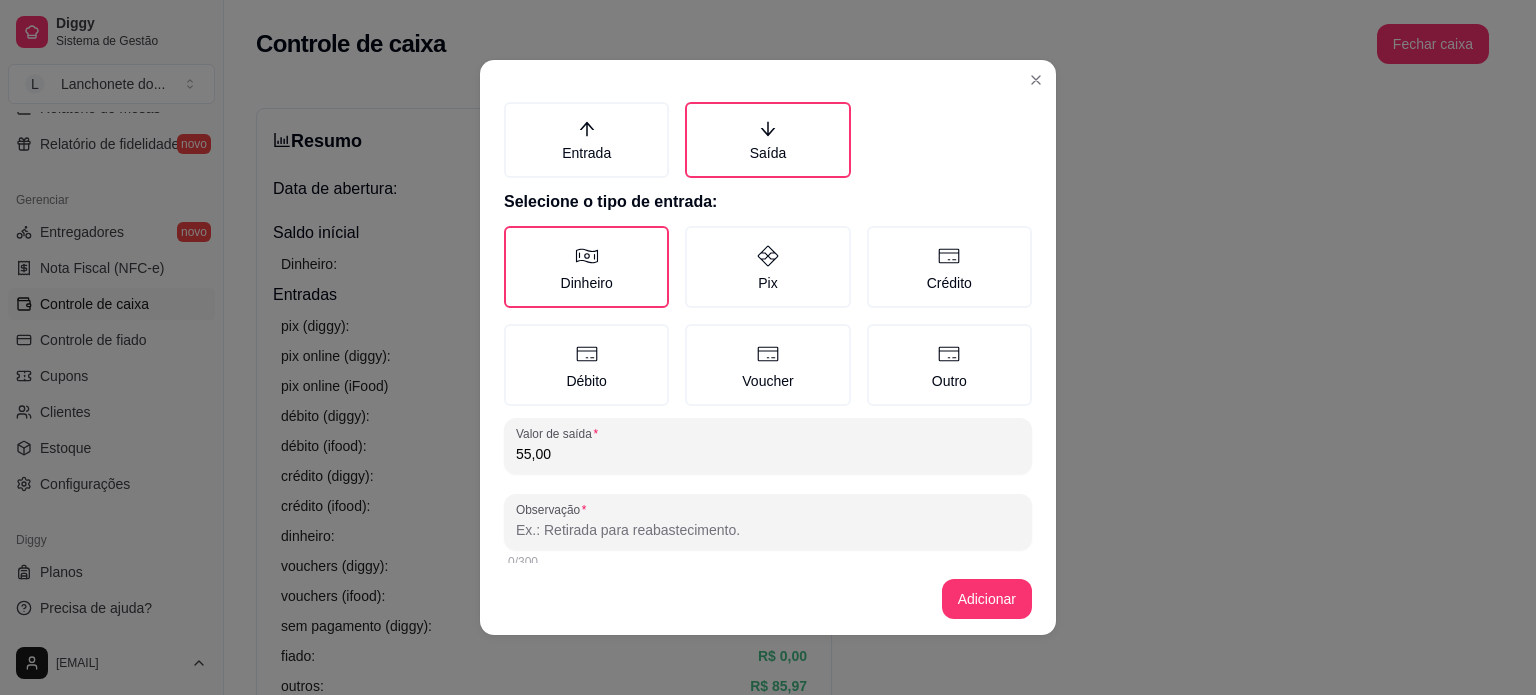 scroll, scrollTop: 50, scrollLeft: 0, axis: vertical 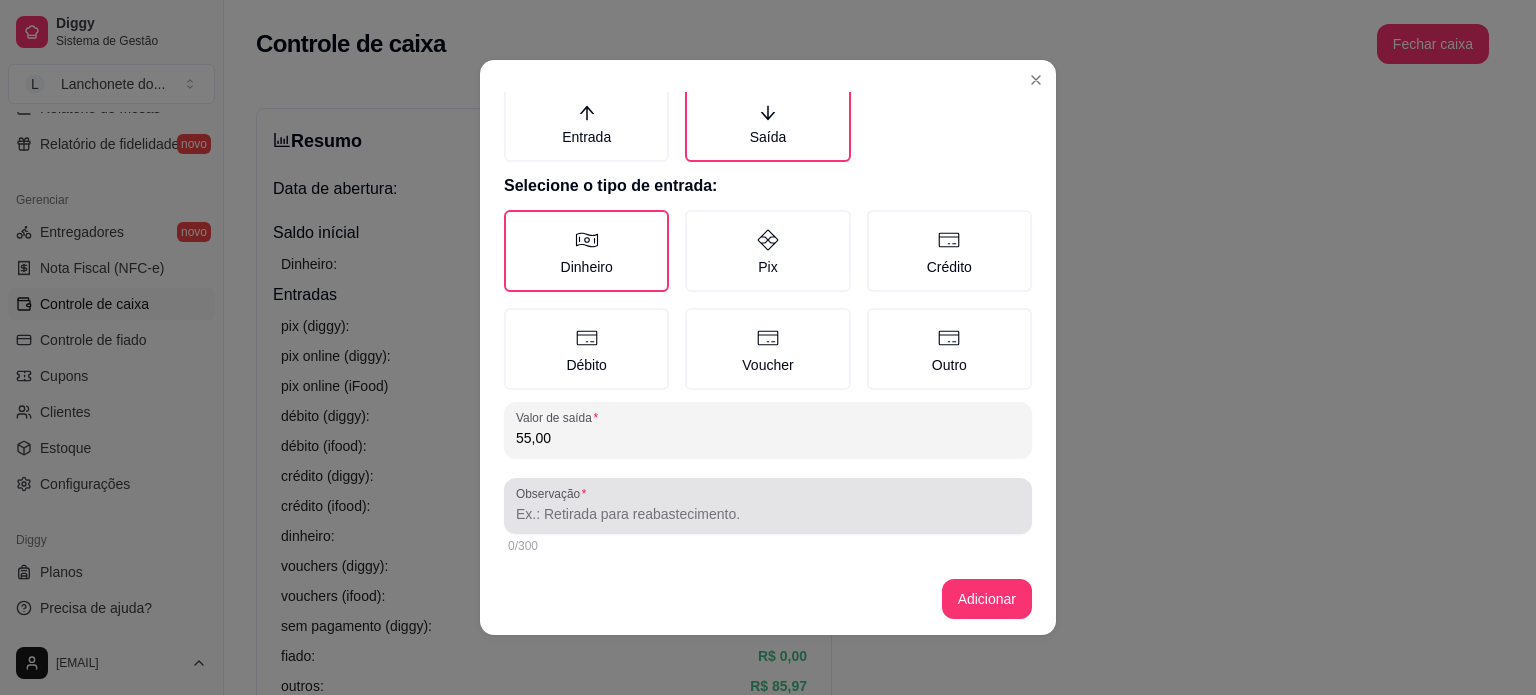type on "55,00" 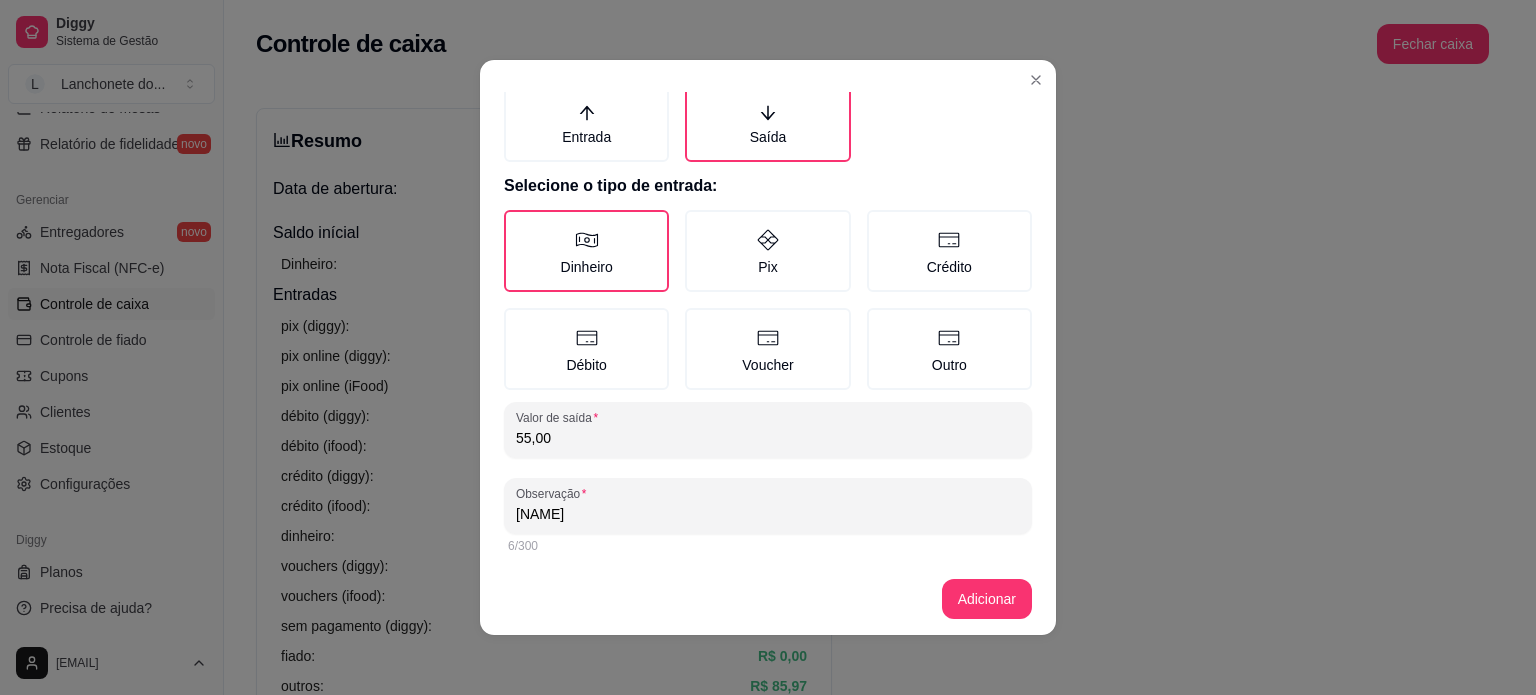 type on "[NAME]" 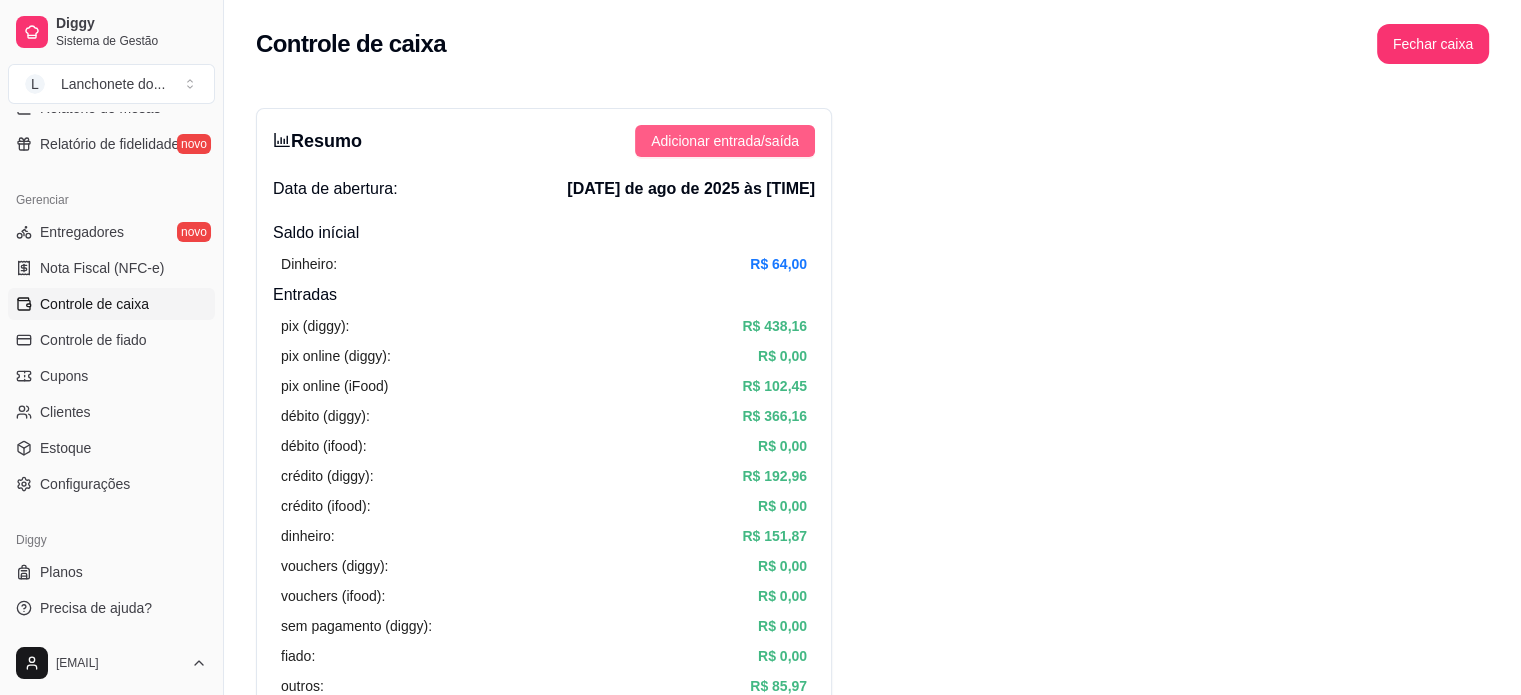 click on "Adicionar entrada/saída" at bounding box center (725, 141) 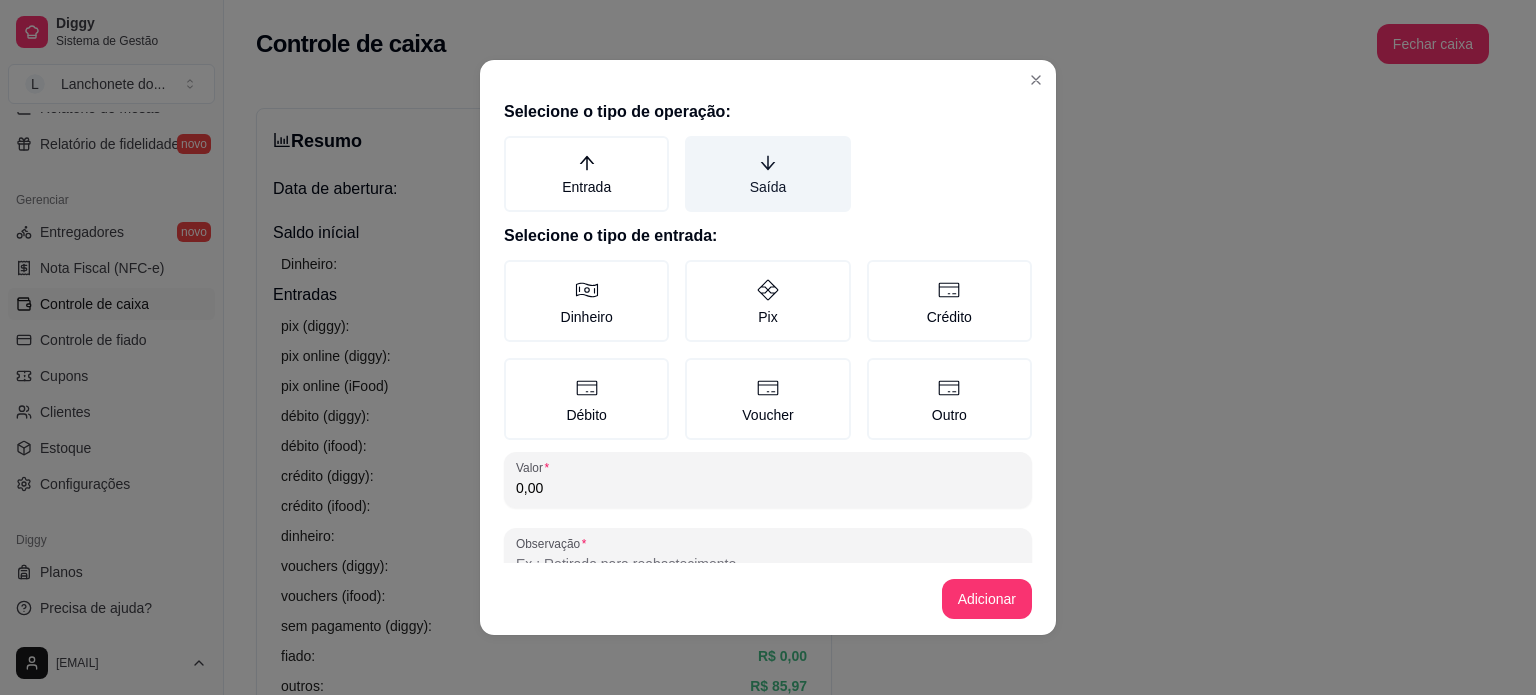 click on "Saída" at bounding box center (767, 174) 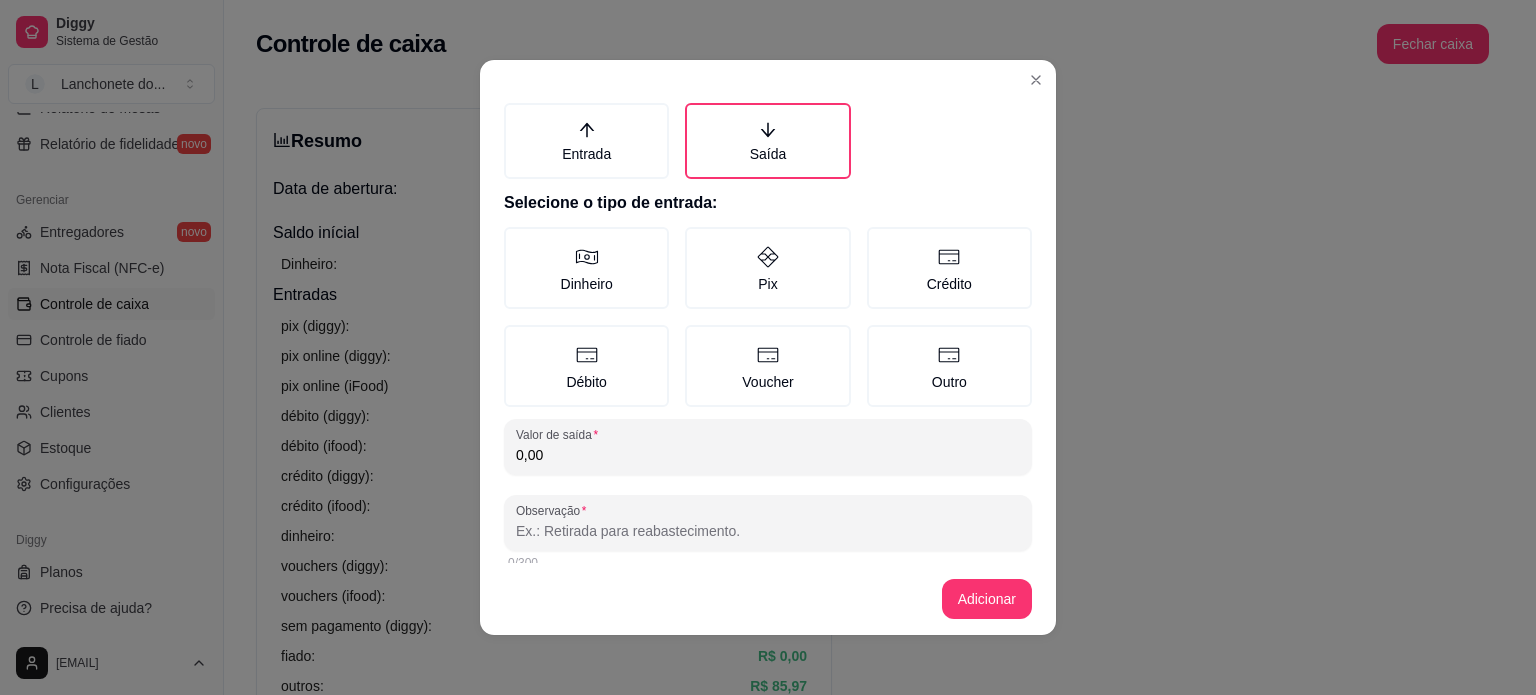 scroll, scrollTop: 50, scrollLeft: 0, axis: vertical 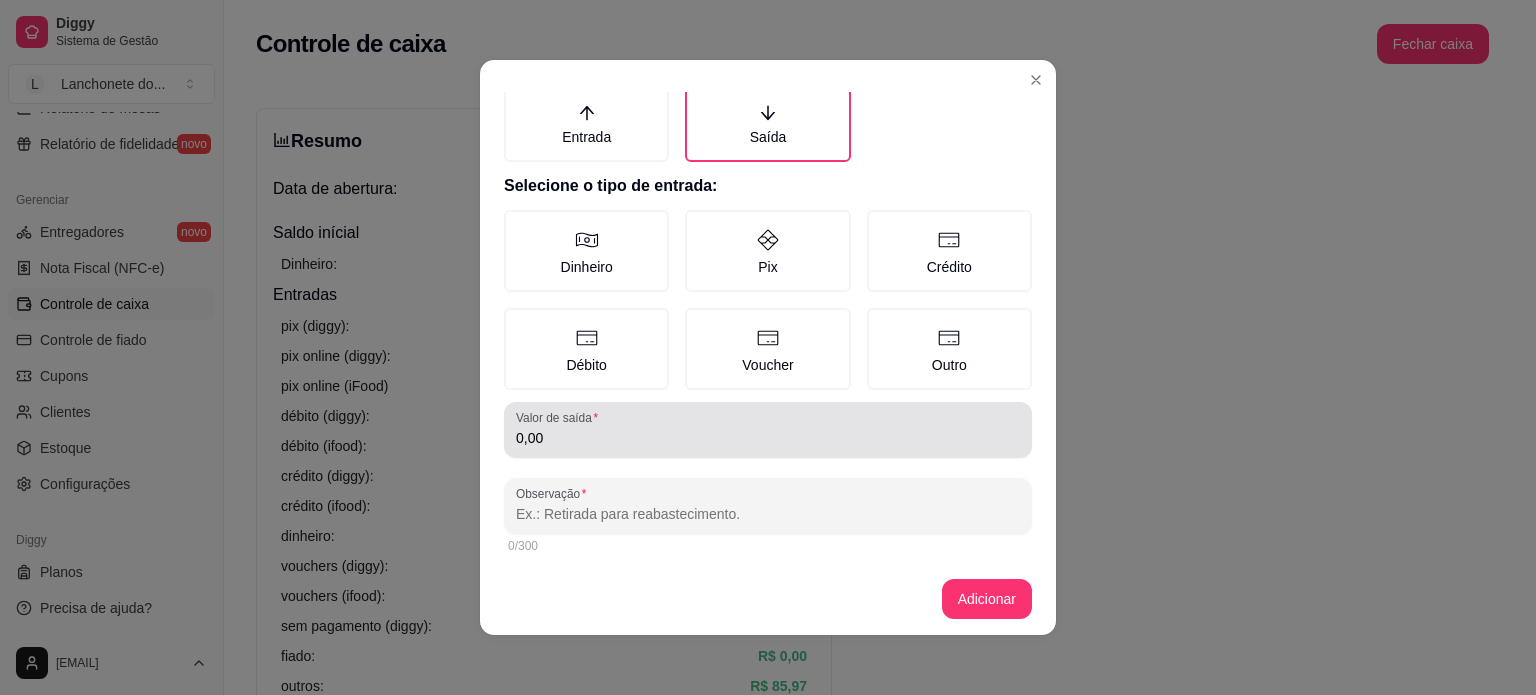 click on "0,00" at bounding box center (768, 430) 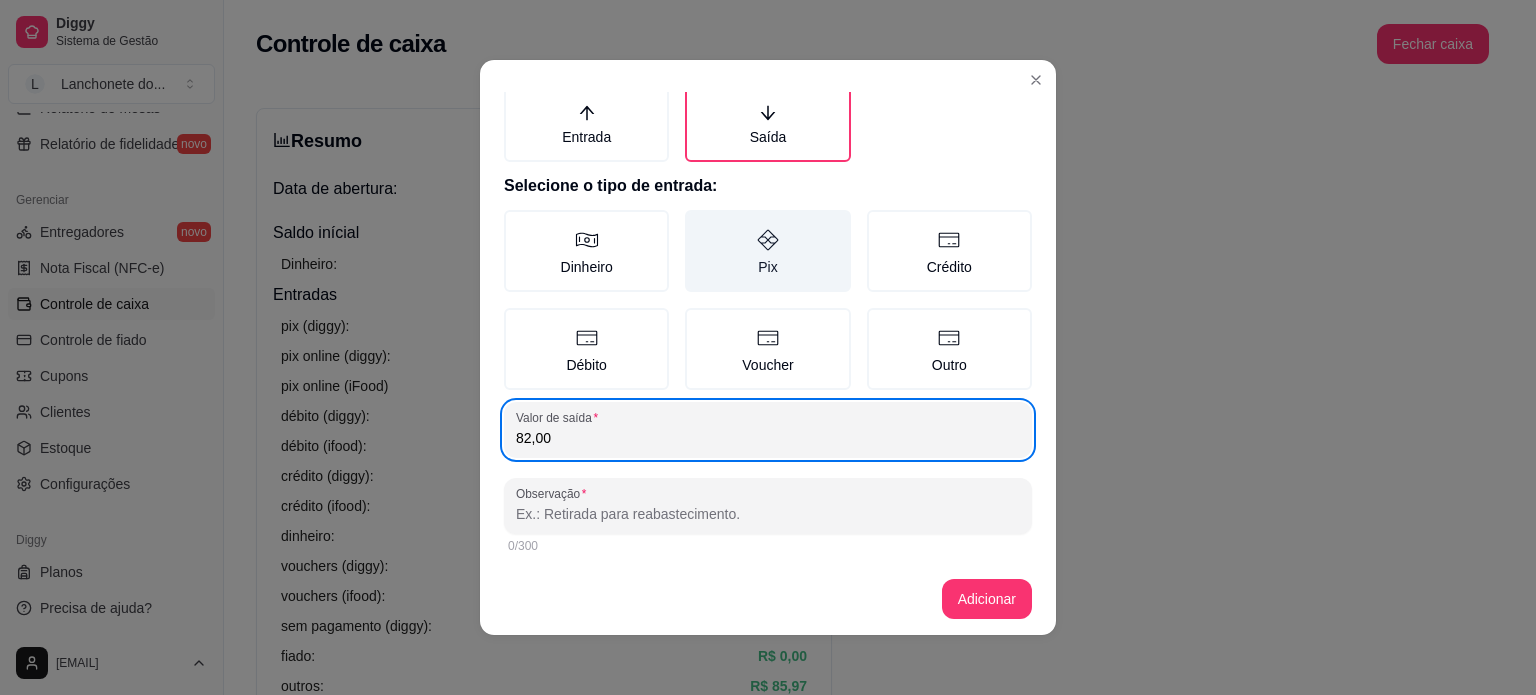 scroll, scrollTop: 0, scrollLeft: 0, axis: both 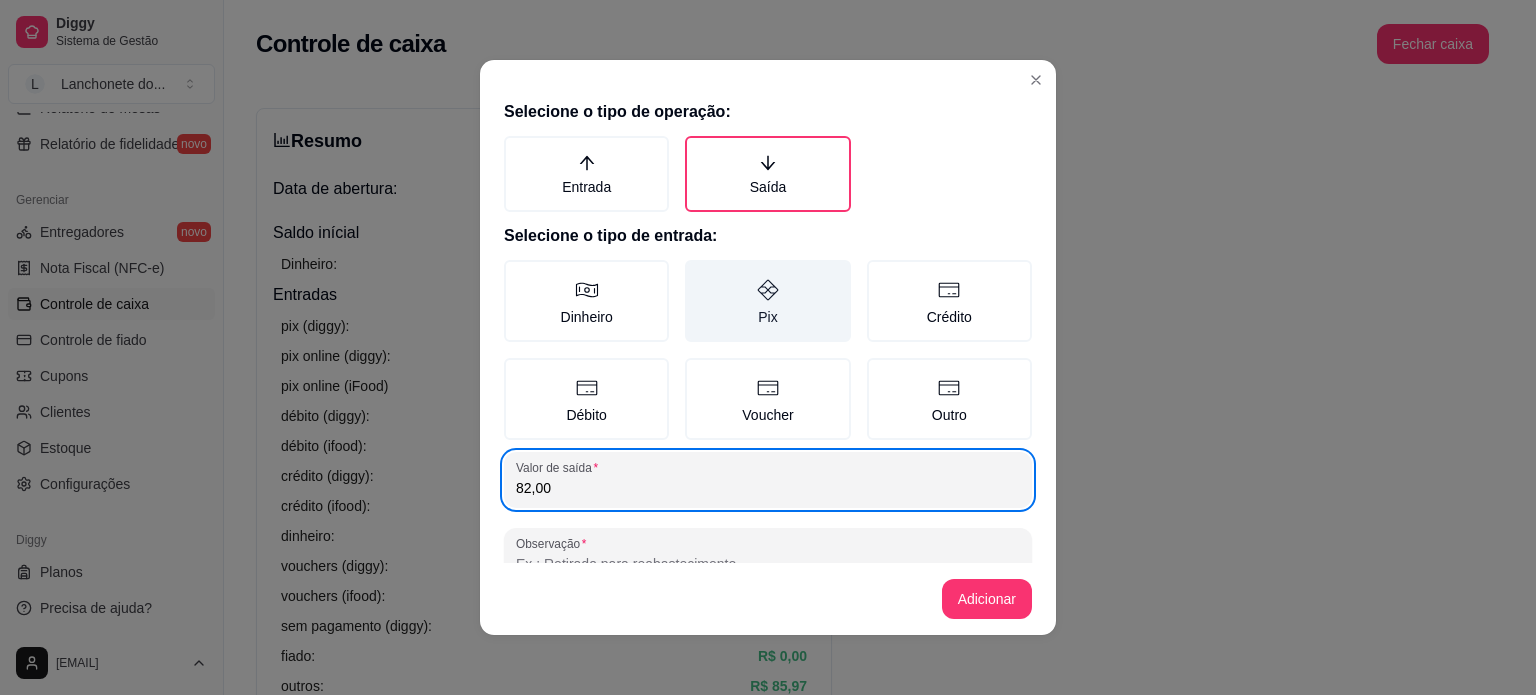type on "82,00" 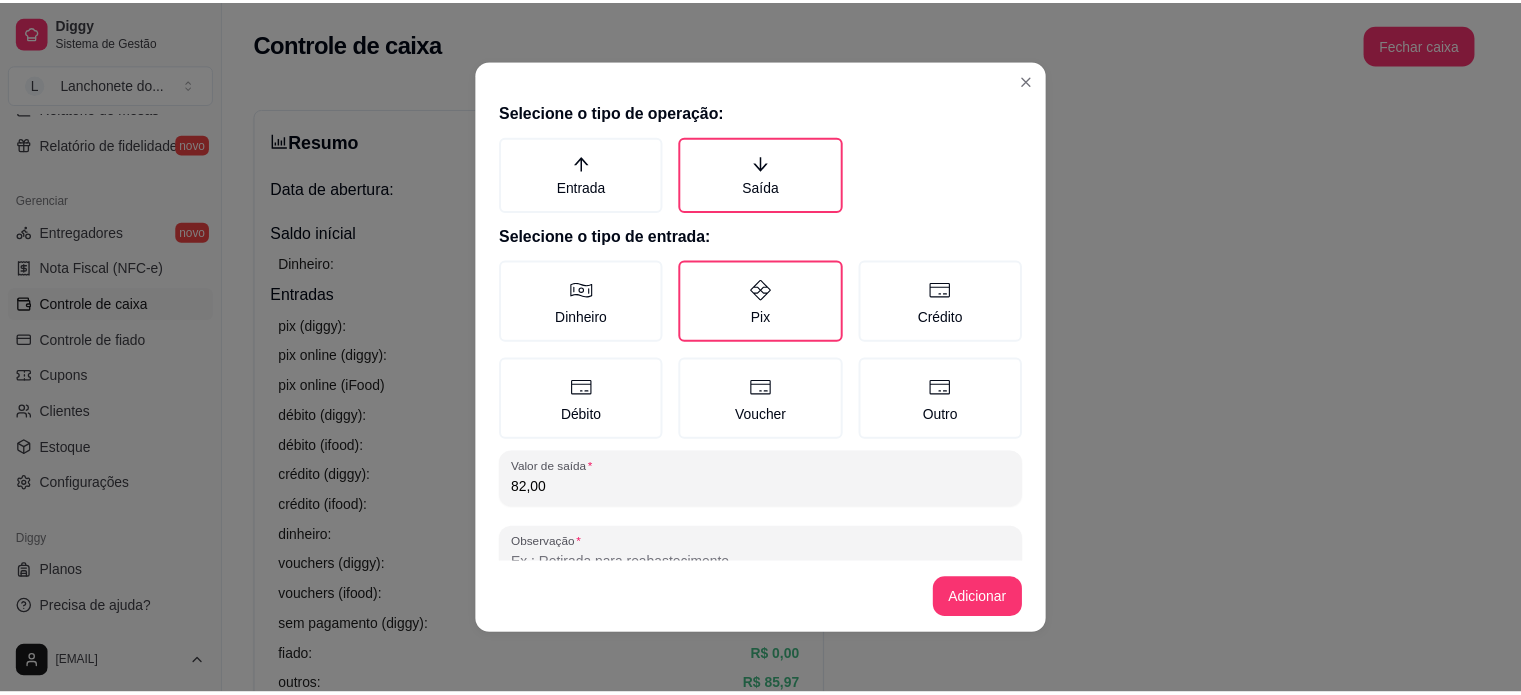 scroll, scrollTop: 50, scrollLeft: 0, axis: vertical 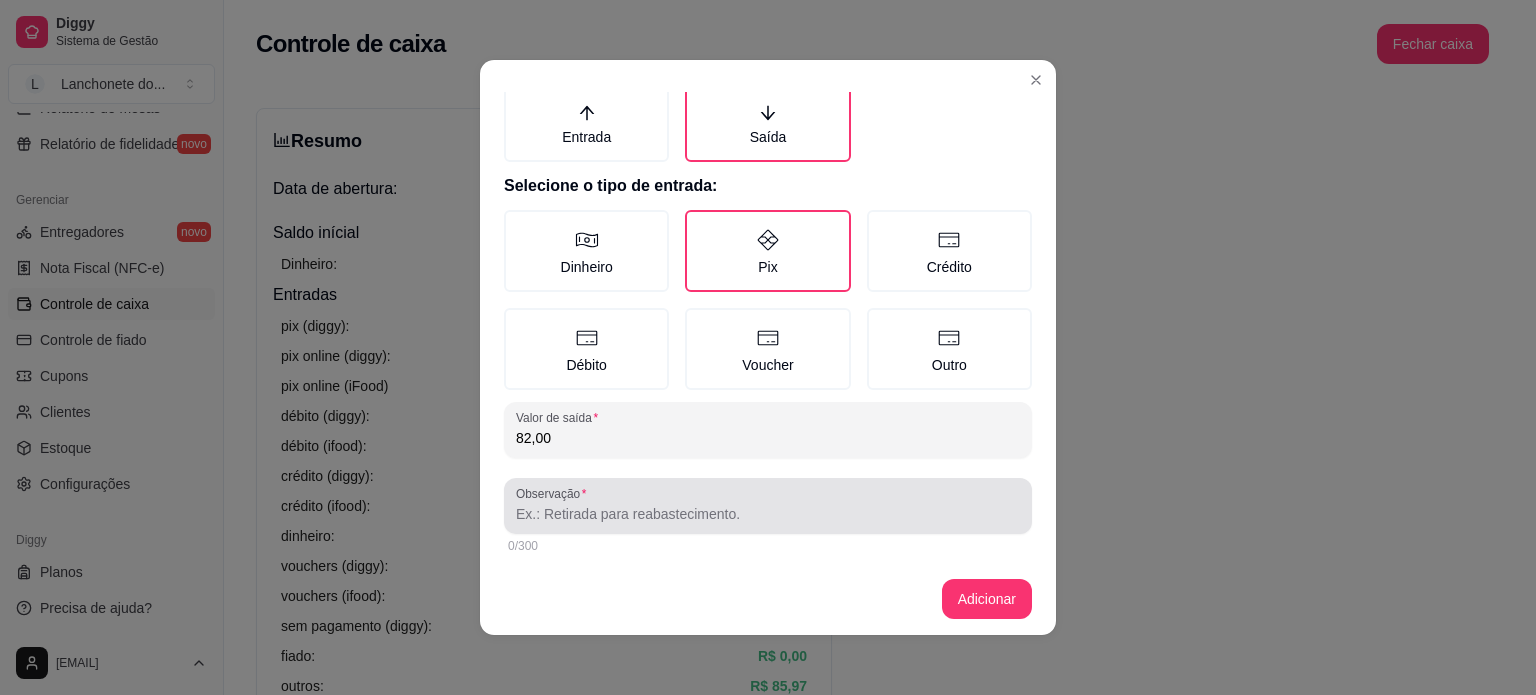 click at bounding box center [768, 506] 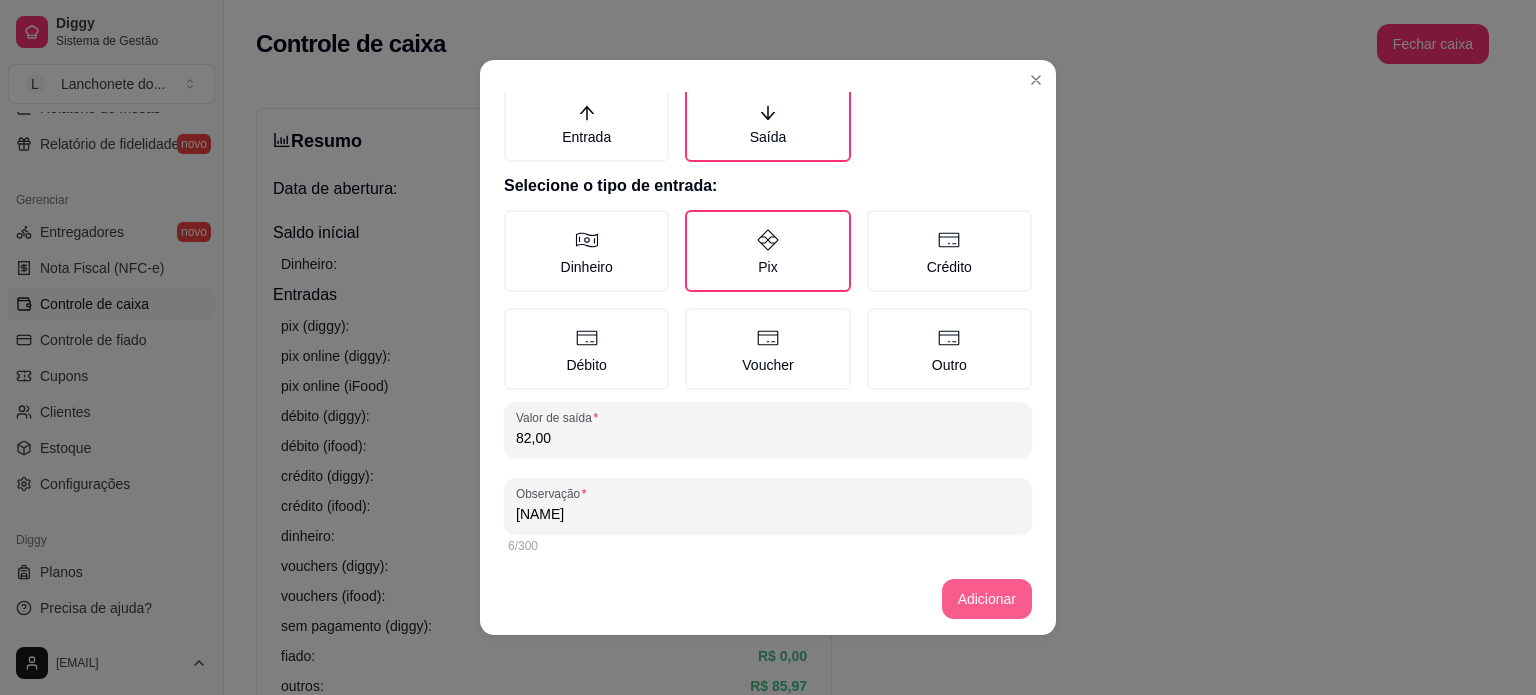 type on "[NAME]" 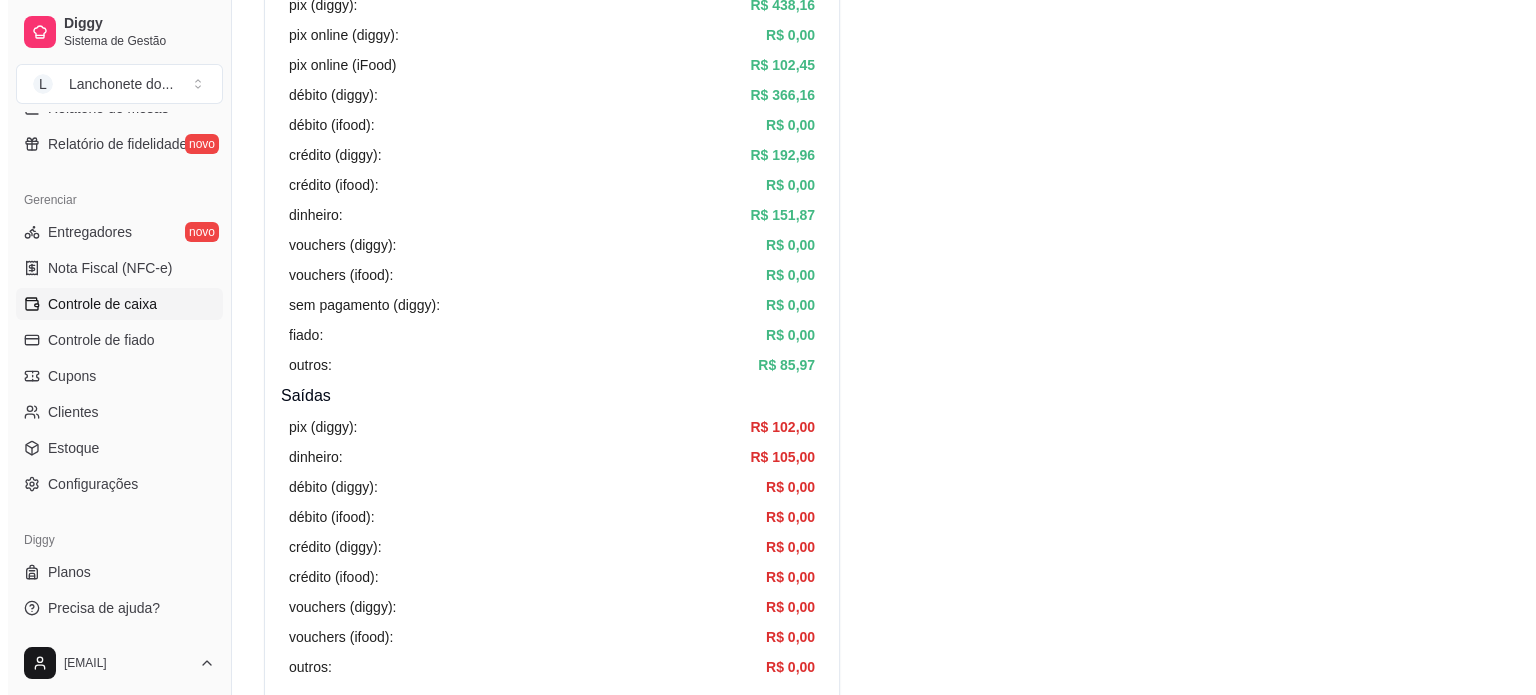 scroll, scrollTop: 0, scrollLeft: 0, axis: both 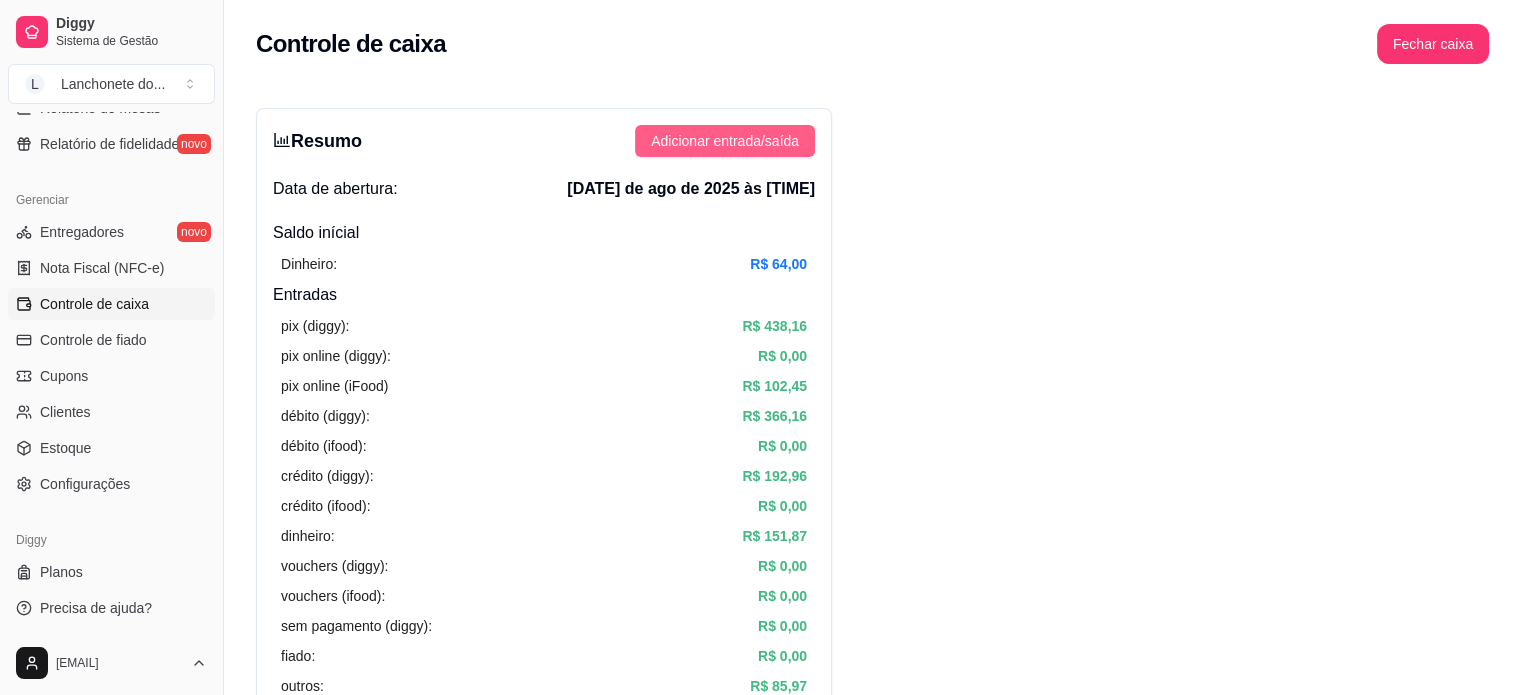click on "Adicionar entrada/saída" at bounding box center (725, 141) 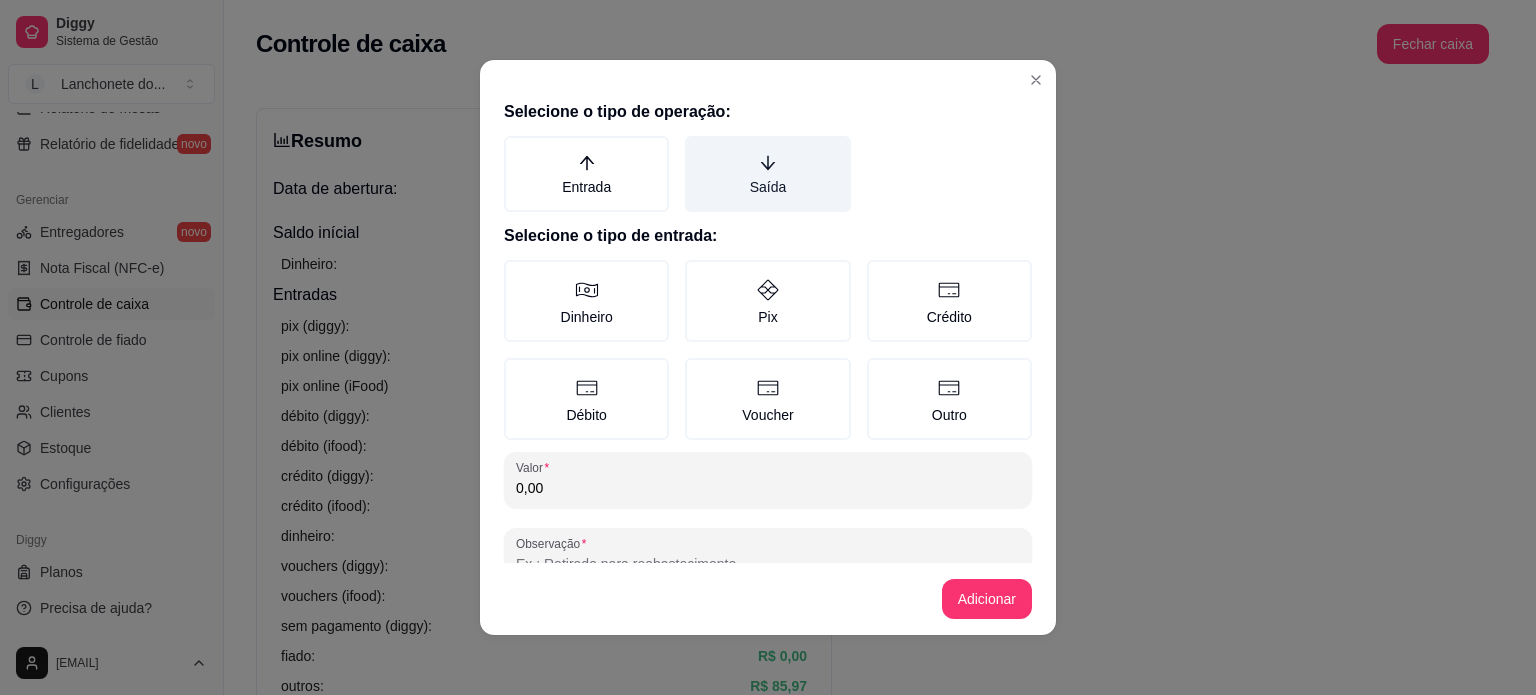 click on "Saída" at bounding box center [767, 174] 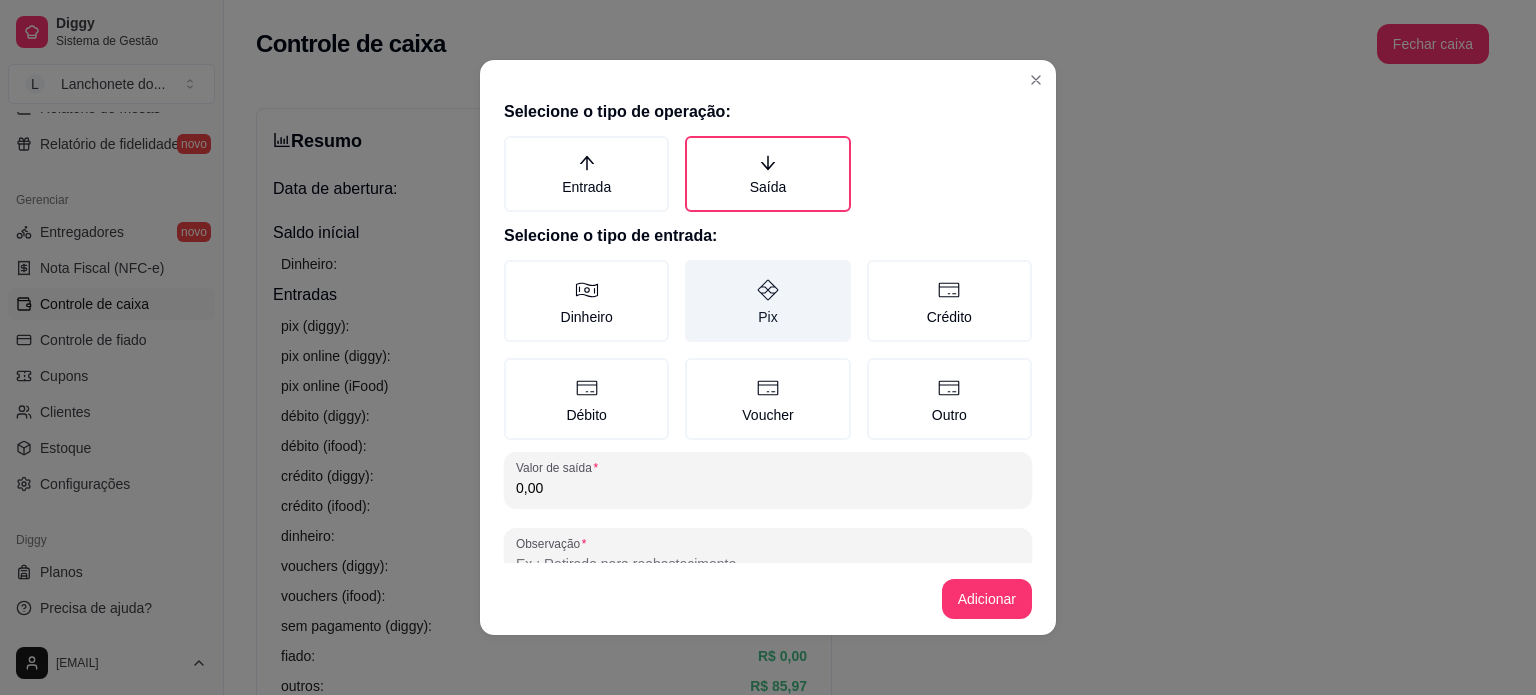 drag, startPoint x: 738, startPoint y: 291, endPoint x: 728, endPoint y: 315, distance: 26 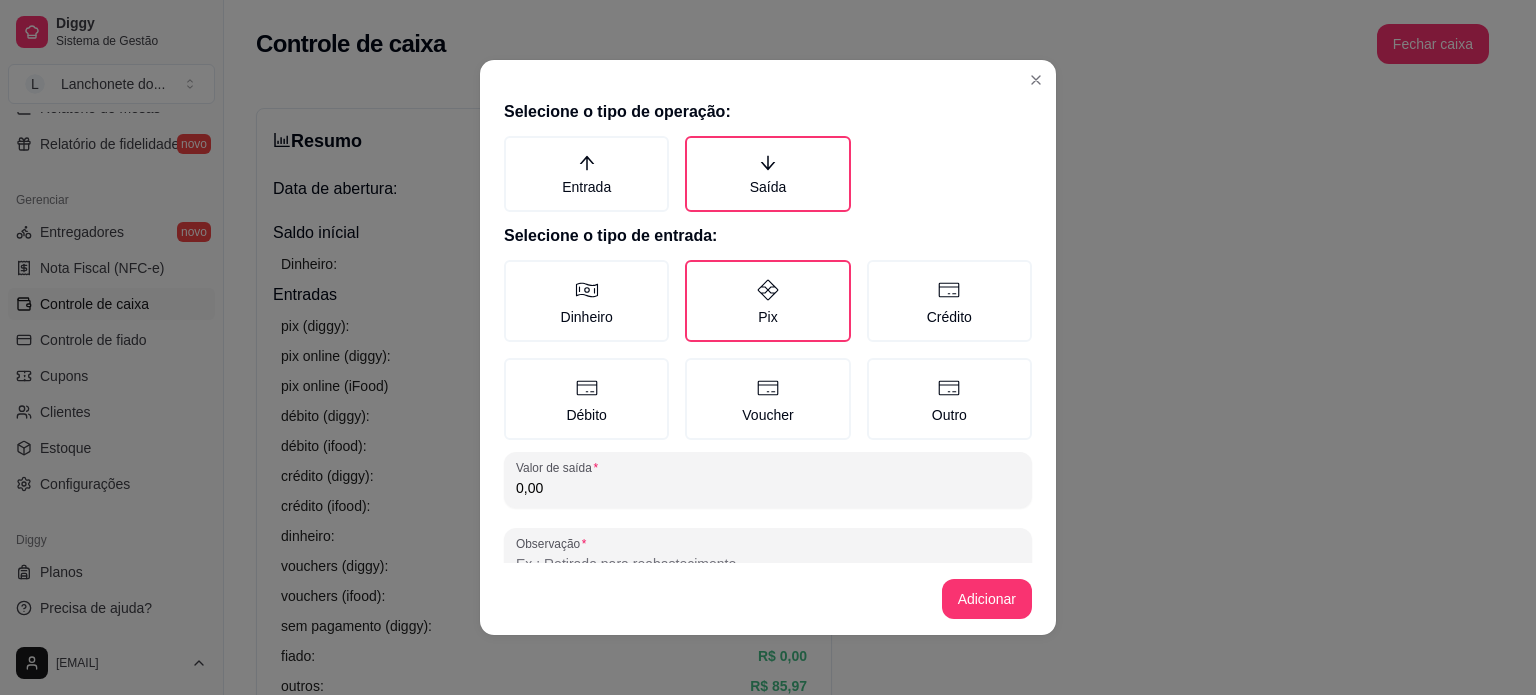 click on "0,00" at bounding box center (768, 488) 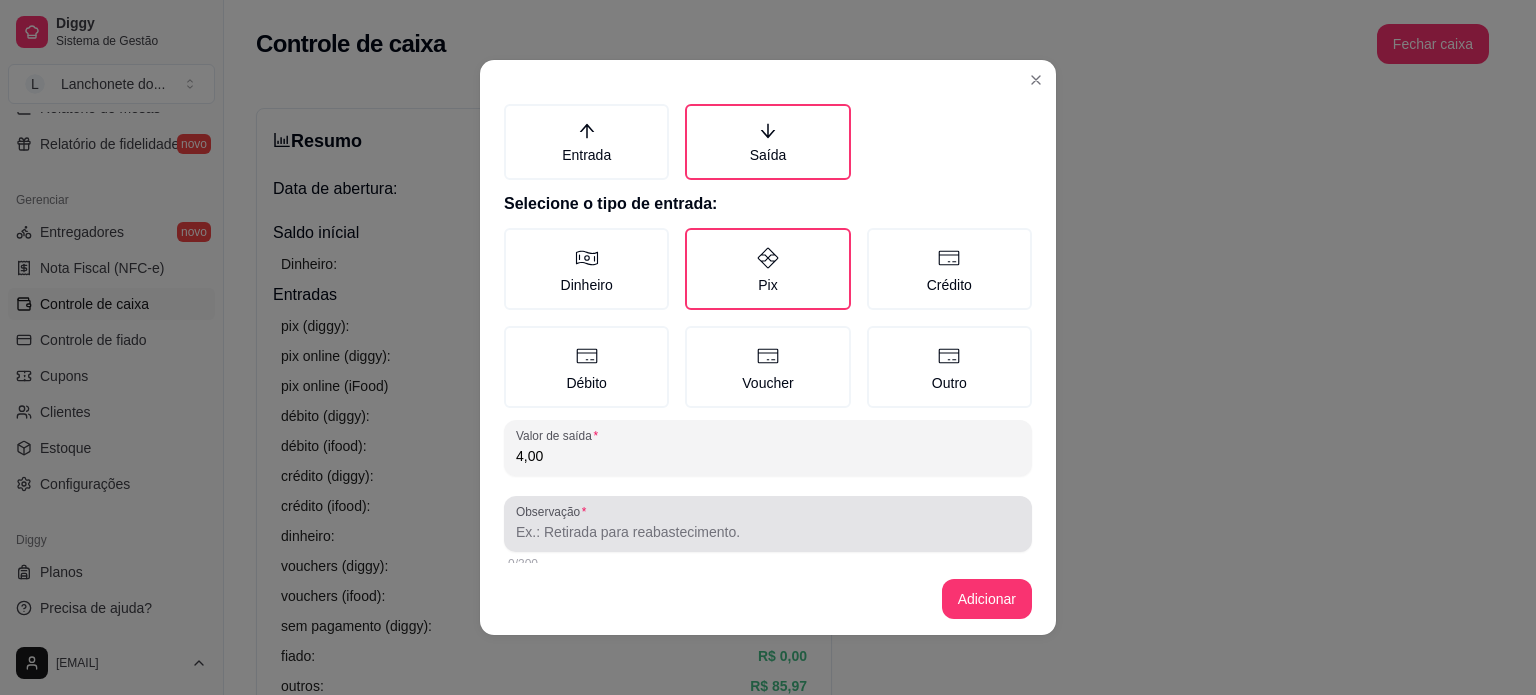scroll, scrollTop: 50, scrollLeft: 0, axis: vertical 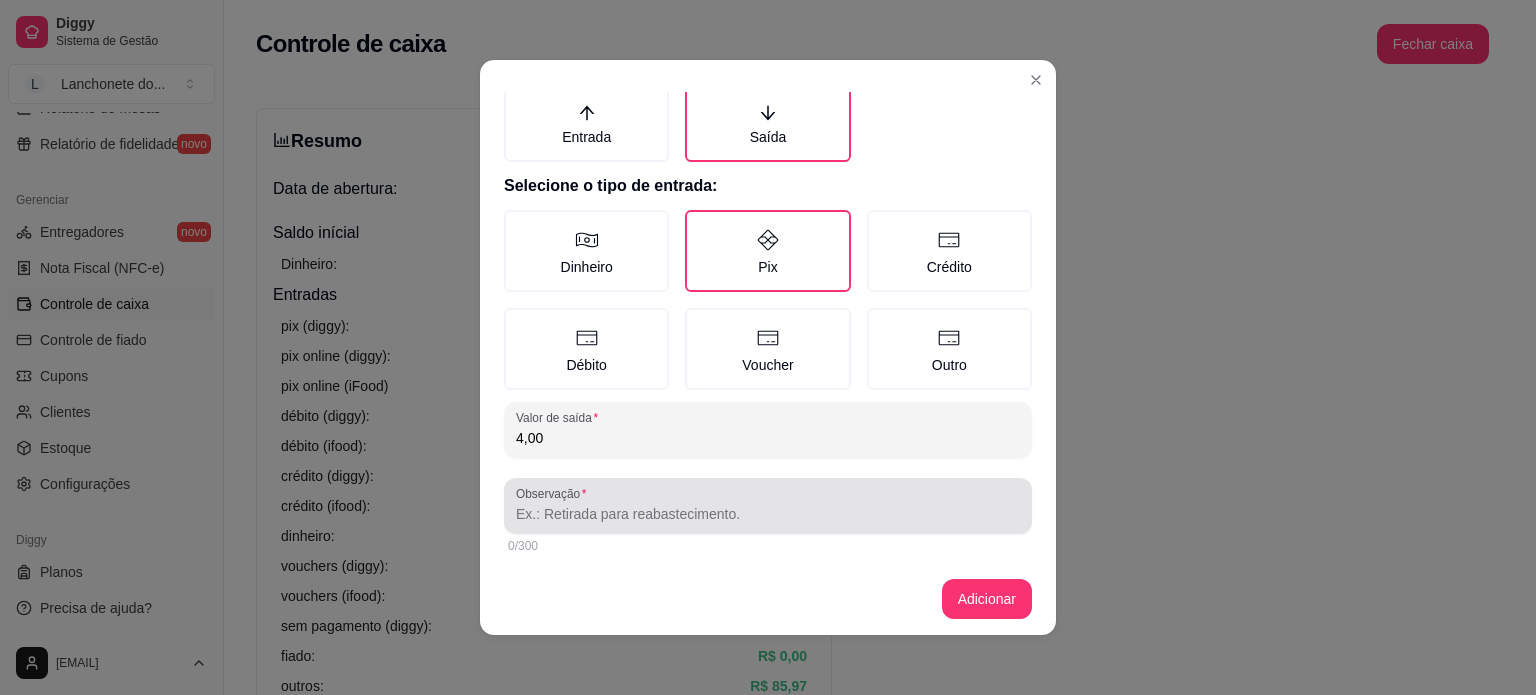 type on "4,00" 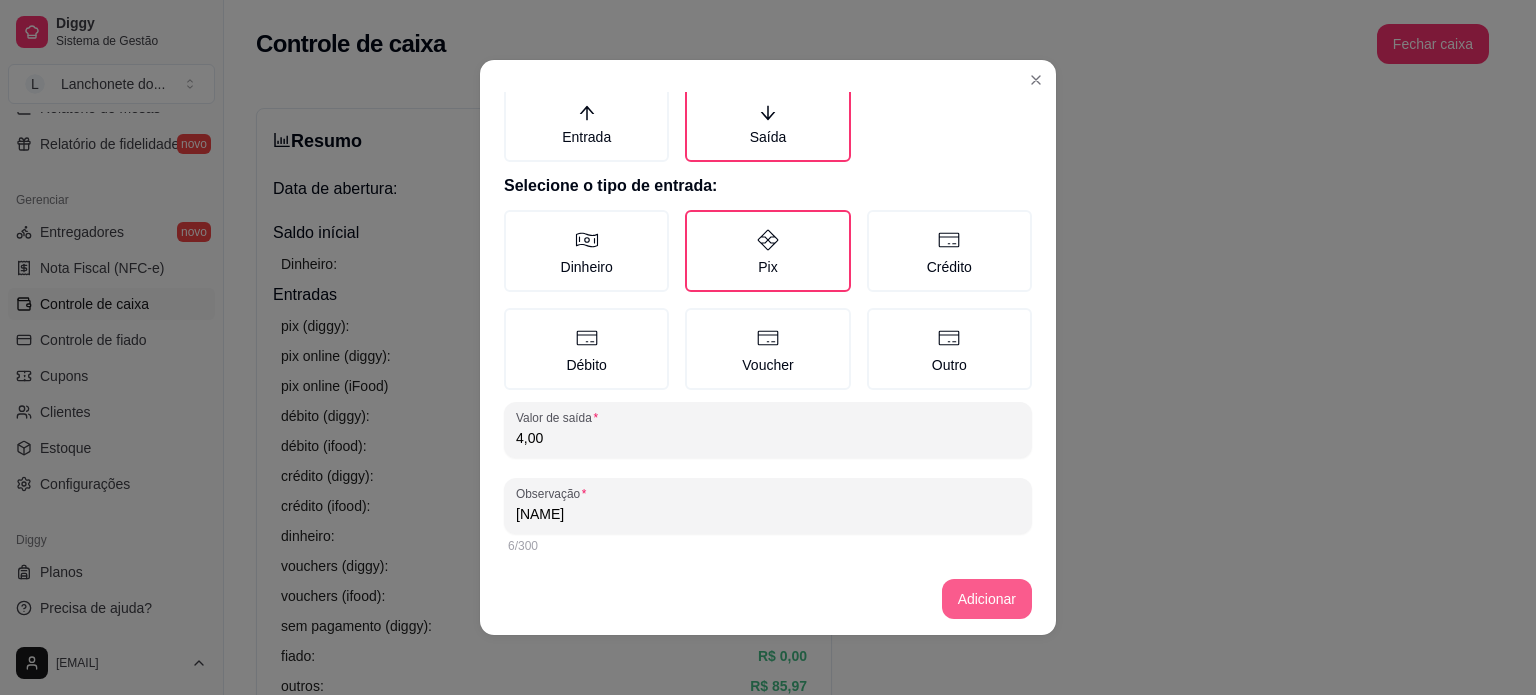 type on "[NAME]" 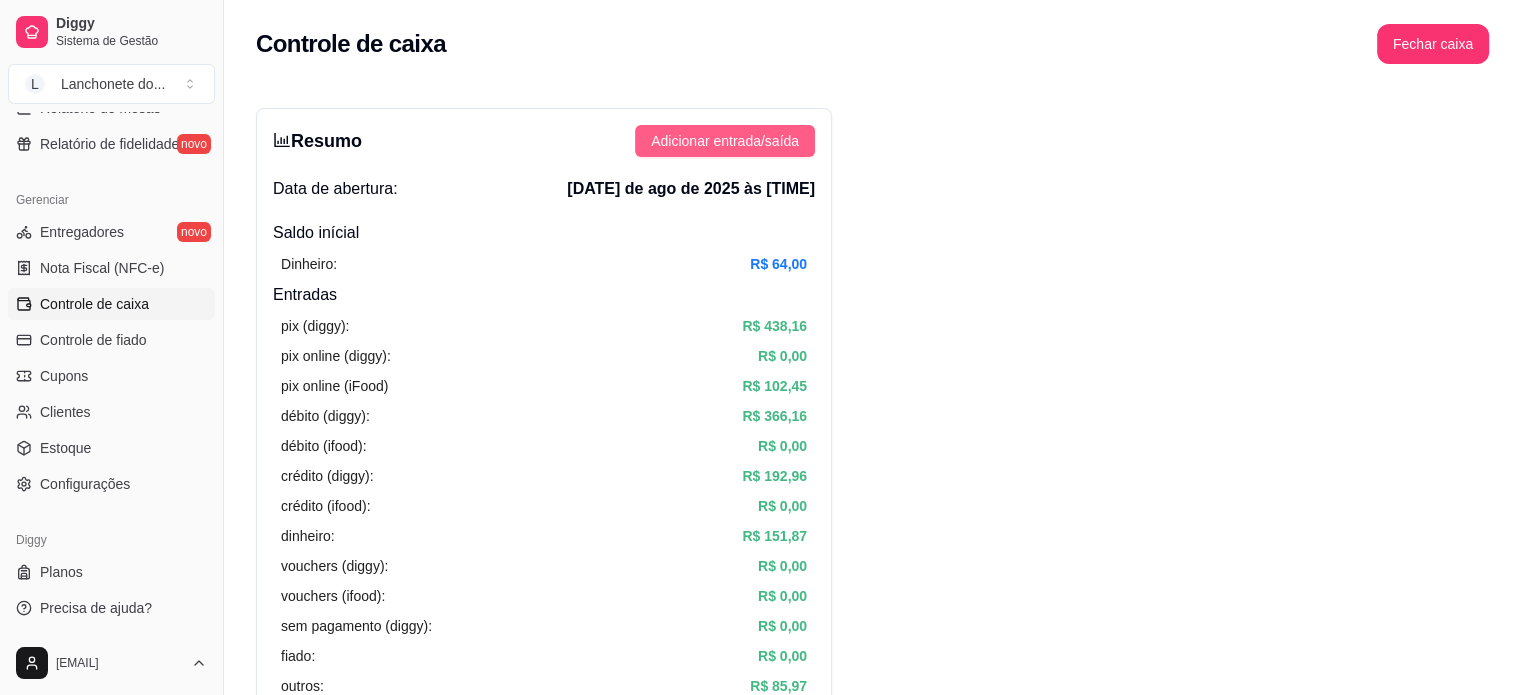 click on "Adicionar entrada/saída" at bounding box center (725, 141) 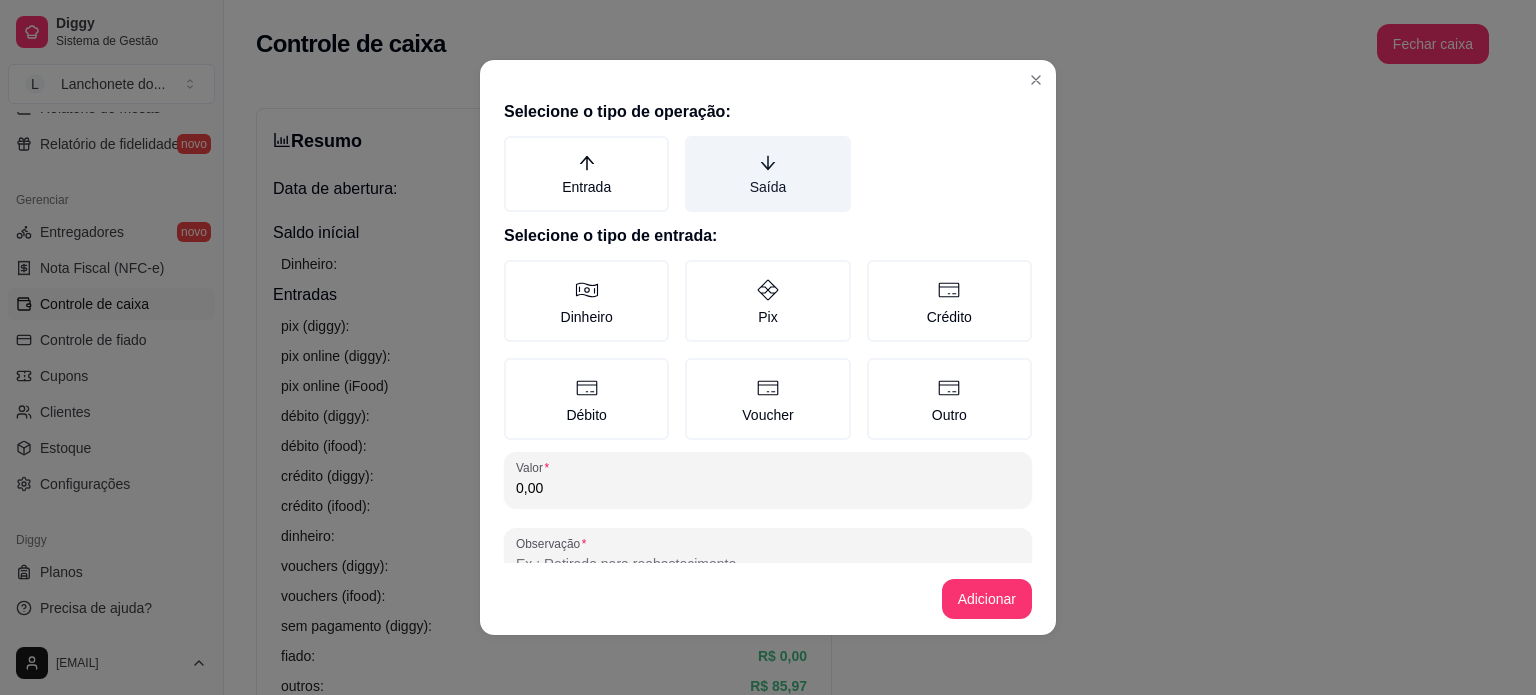 click on "Saída" at bounding box center [767, 174] 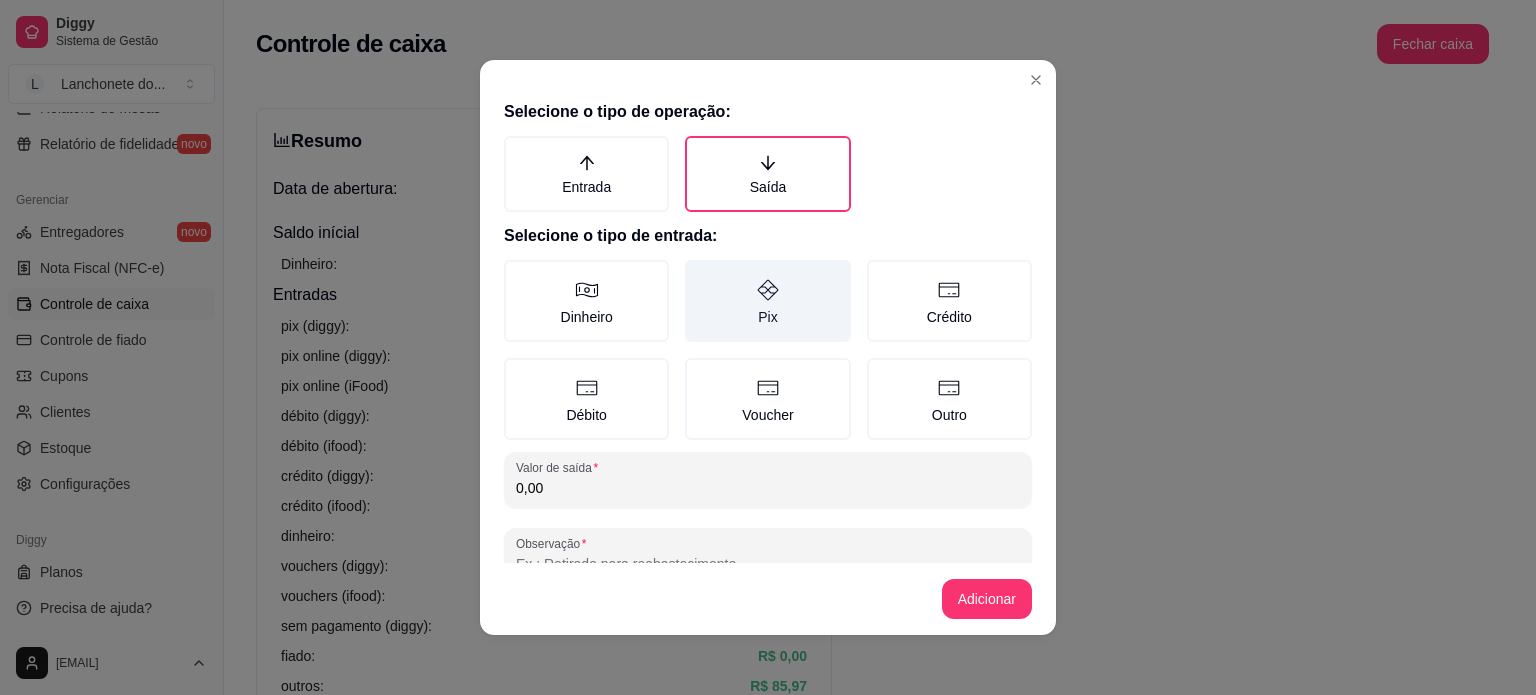 click 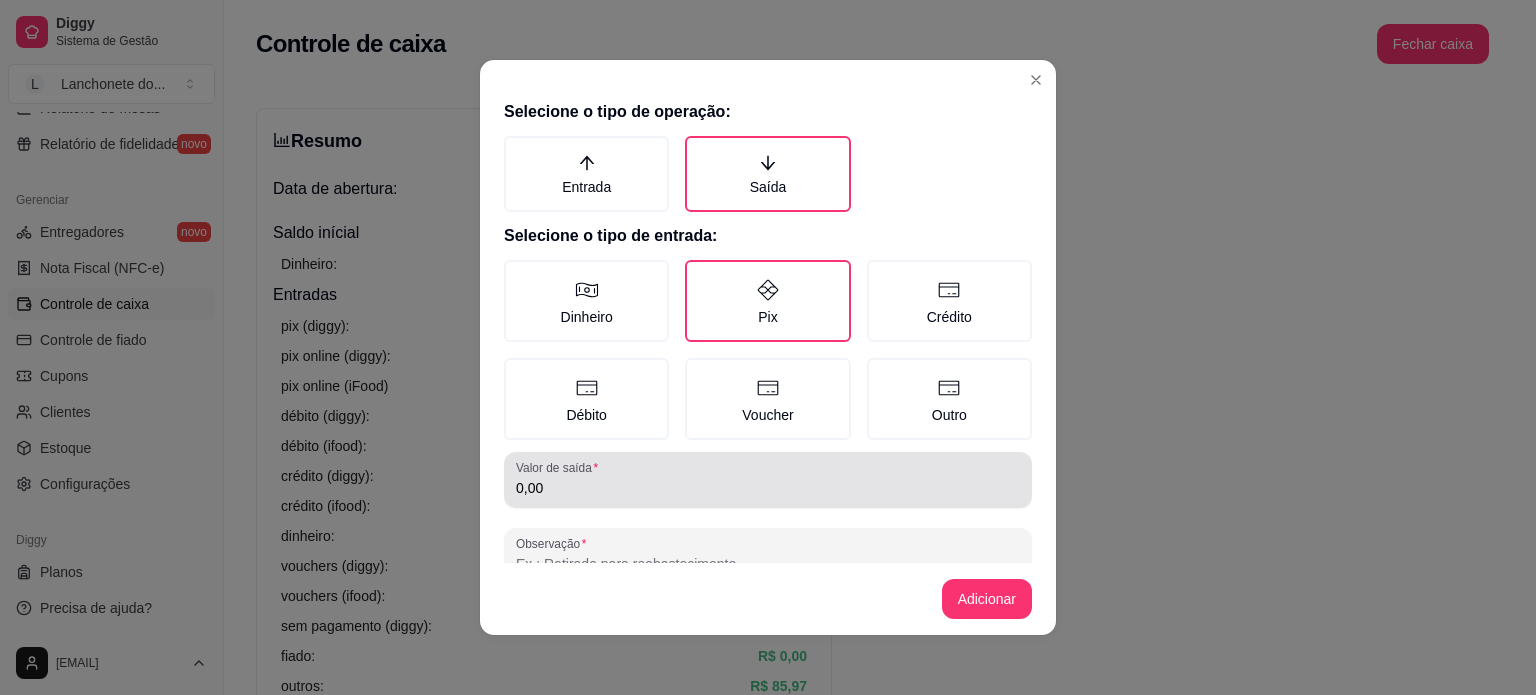 click on "0,00" at bounding box center [768, 488] 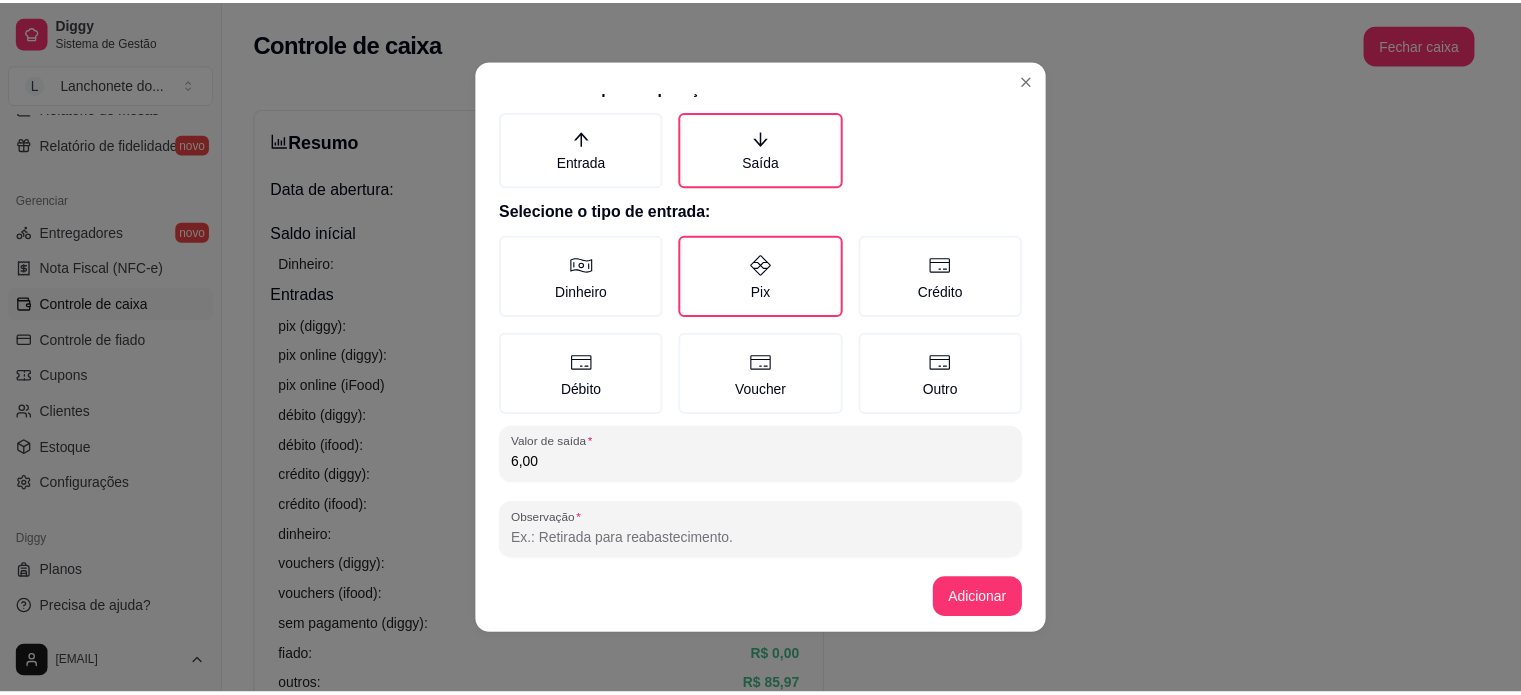 scroll, scrollTop: 50, scrollLeft: 0, axis: vertical 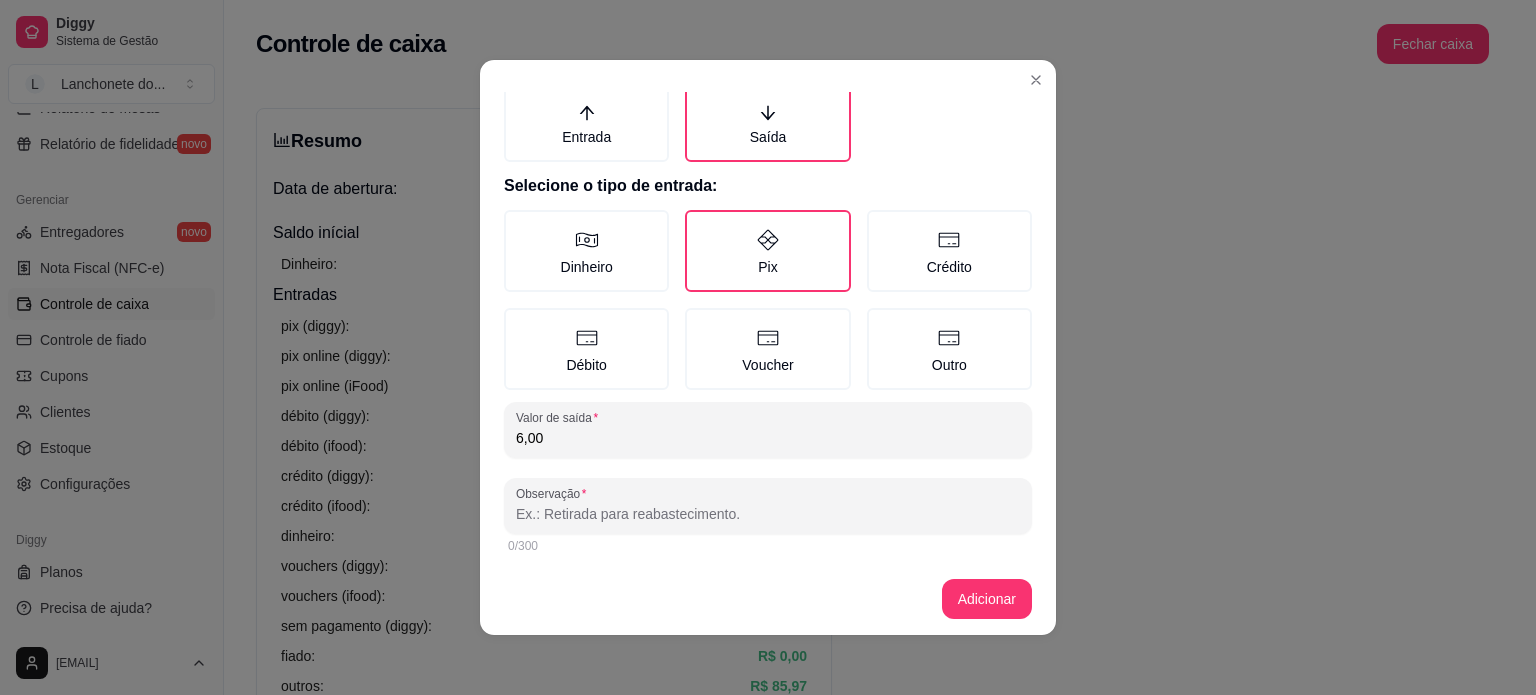 type on "6,00" 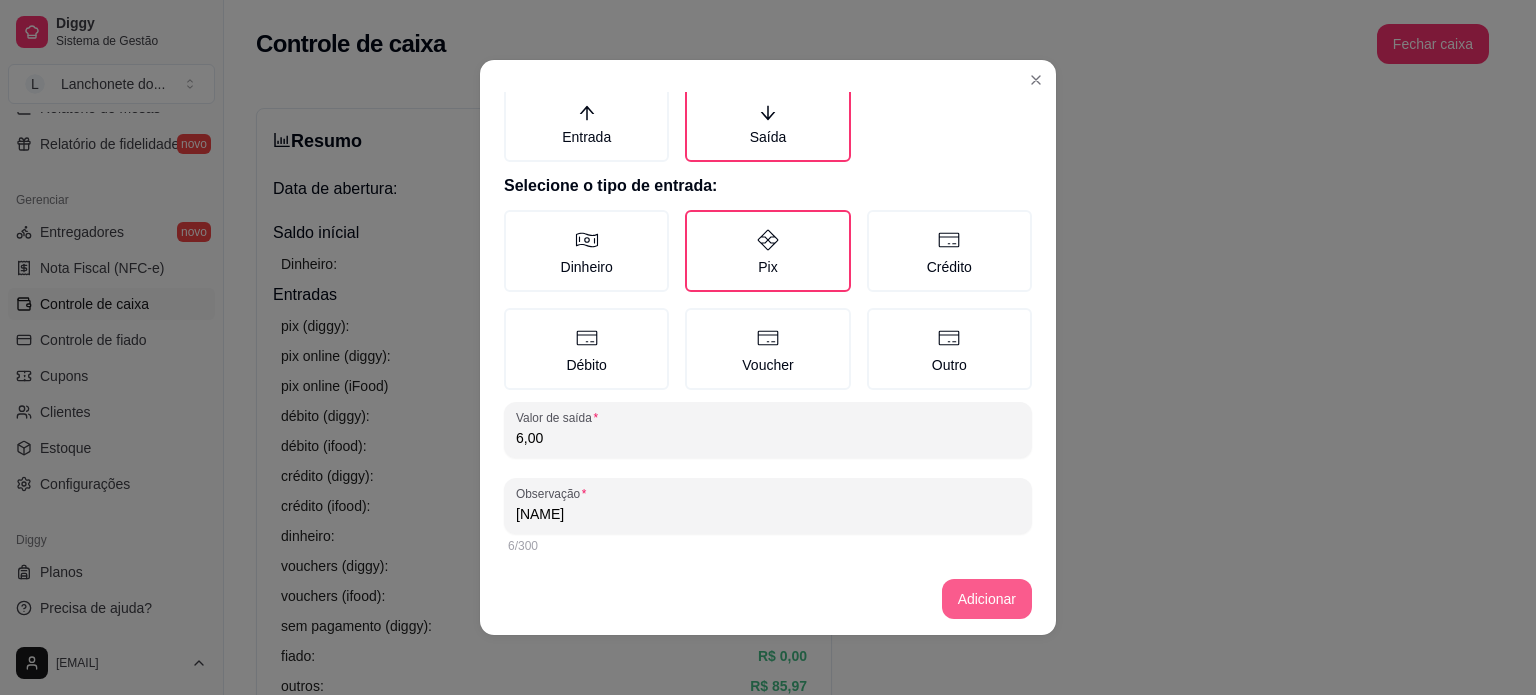 type on "[NAME]" 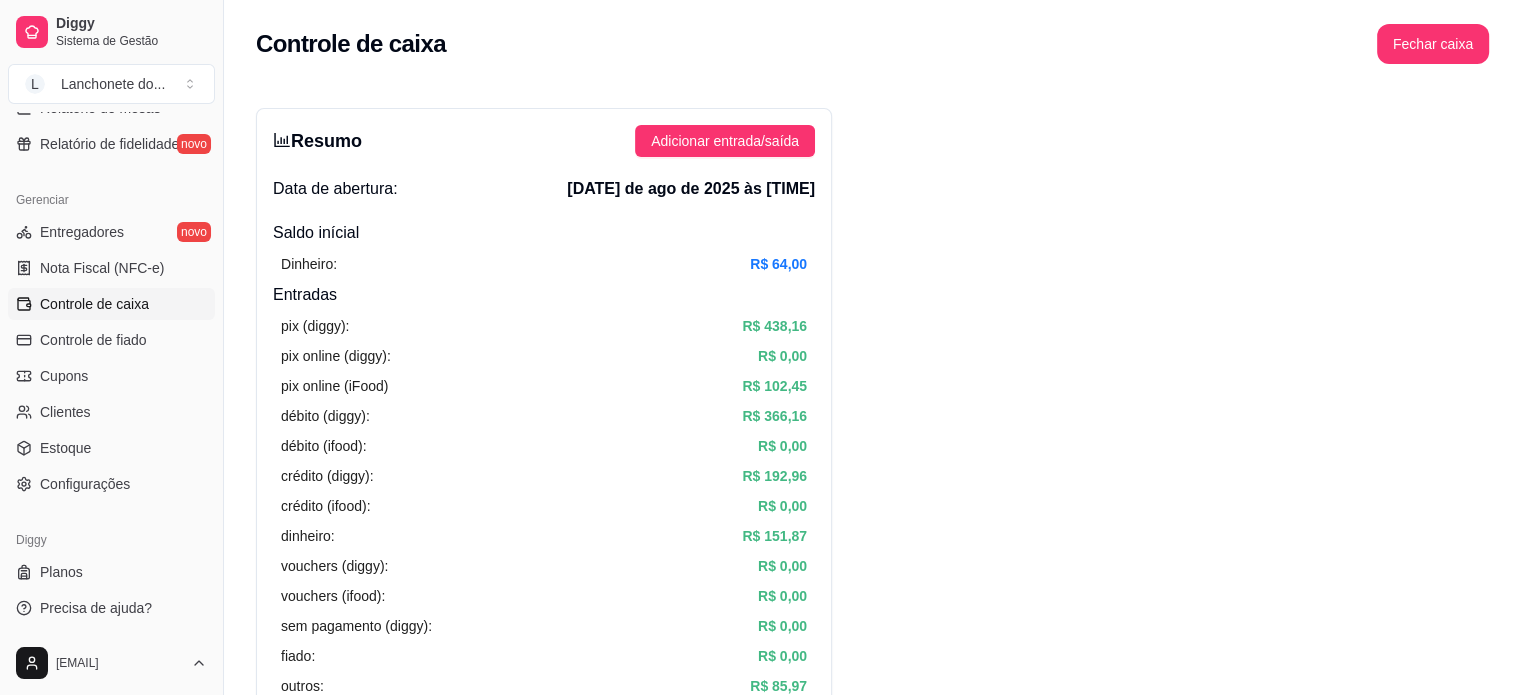 scroll, scrollTop: 608, scrollLeft: 0, axis: vertical 